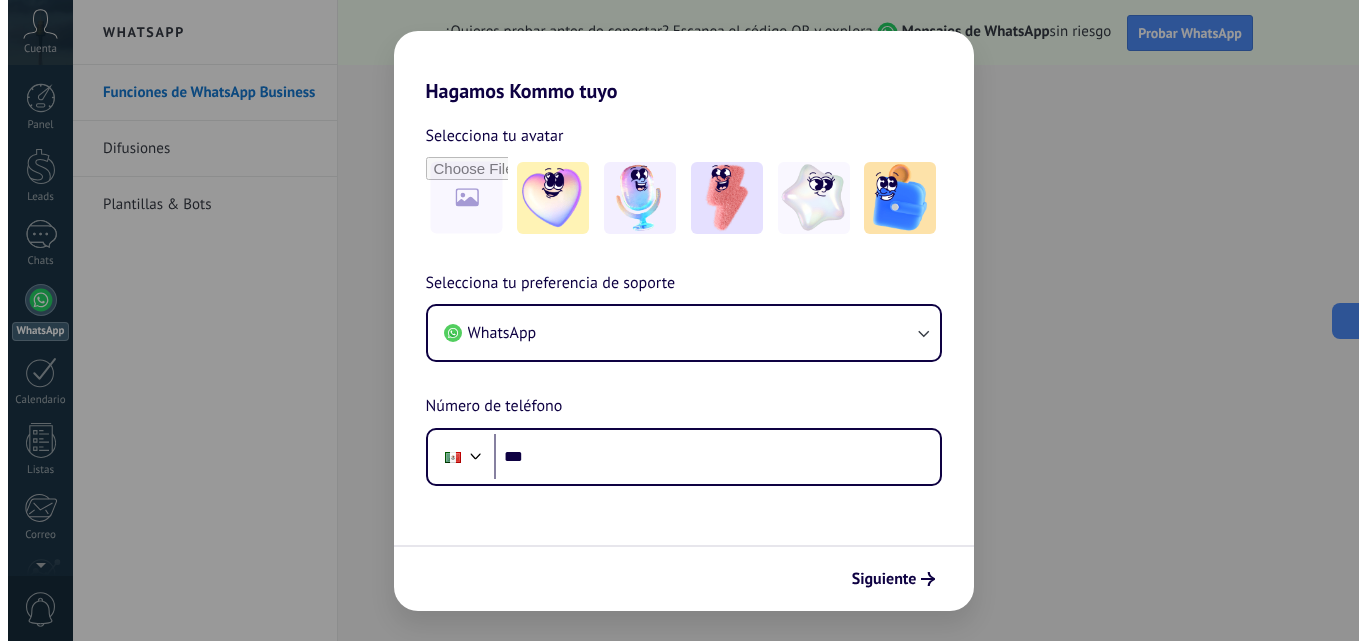 scroll, scrollTop: 0, scrollLeft: 0, axis: both 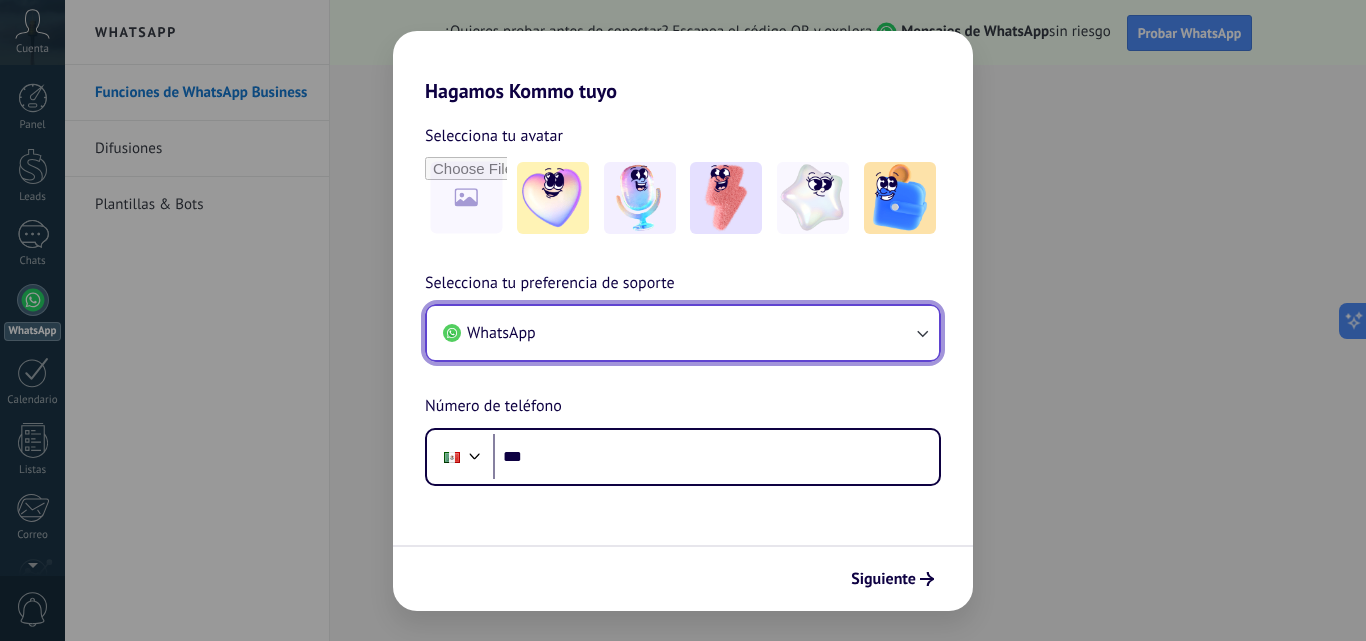 click on "WhatsApp" at bounding box center [683, 333] 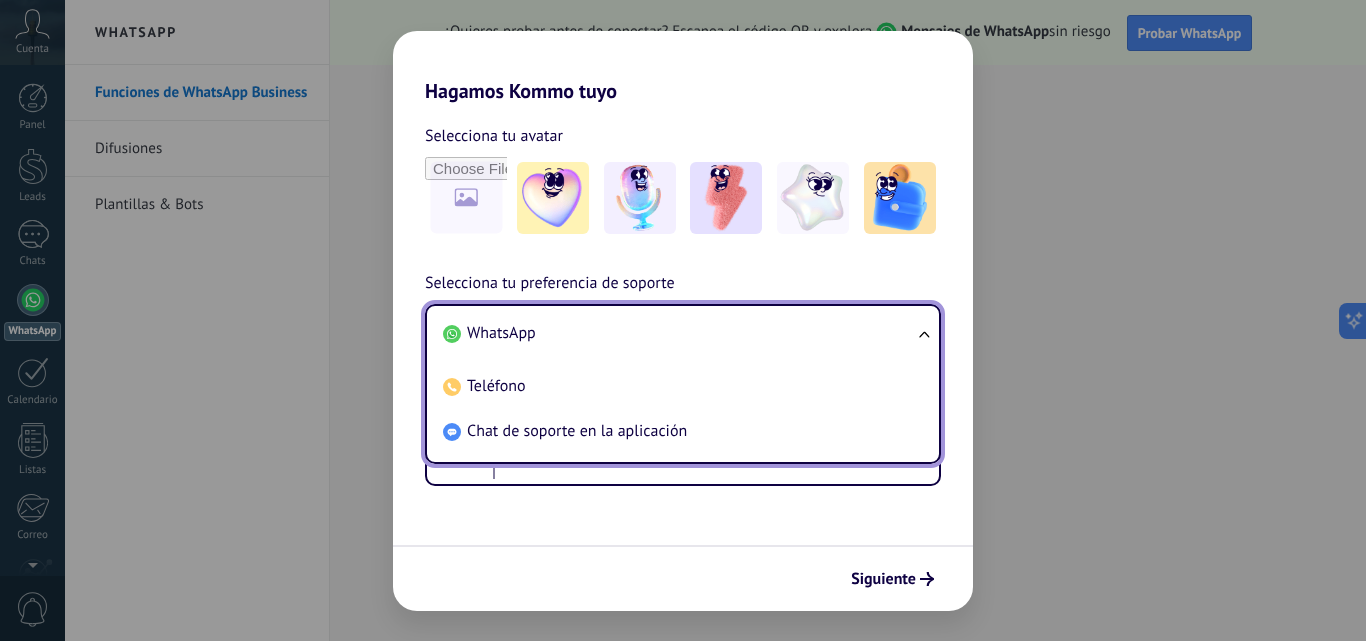click on "WhatsApp" at bounding box center (679, 333) 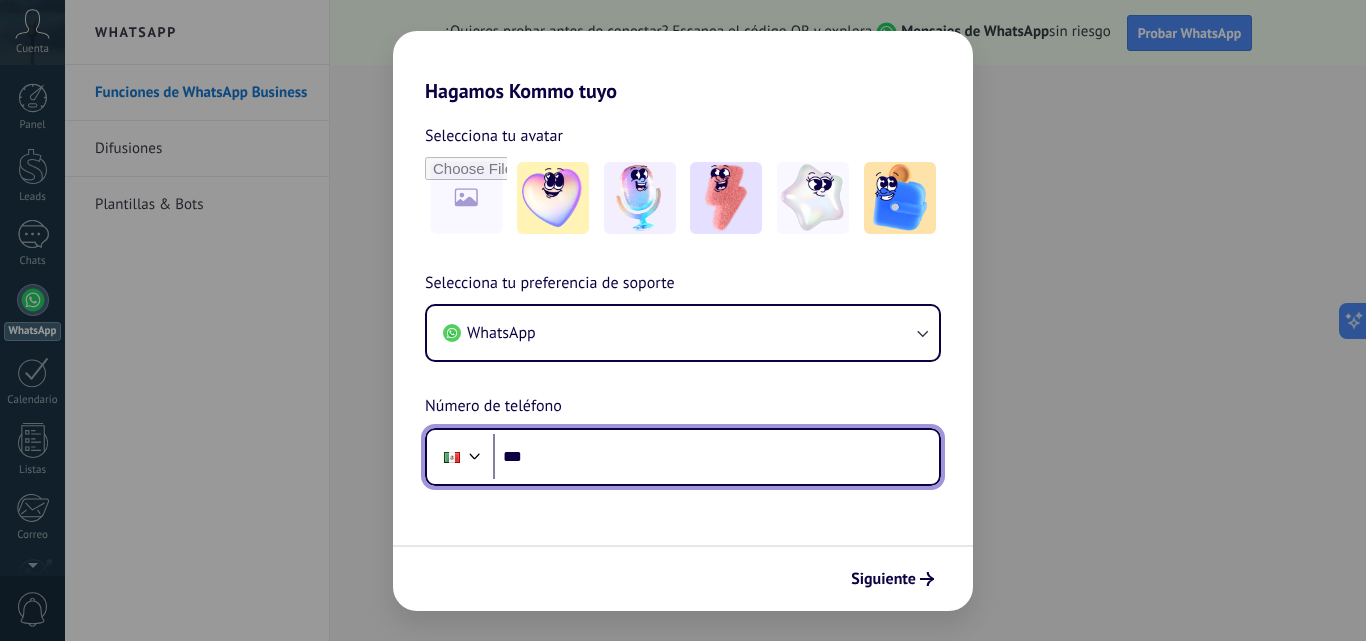 click on "***" at bounding box center [716, 457] 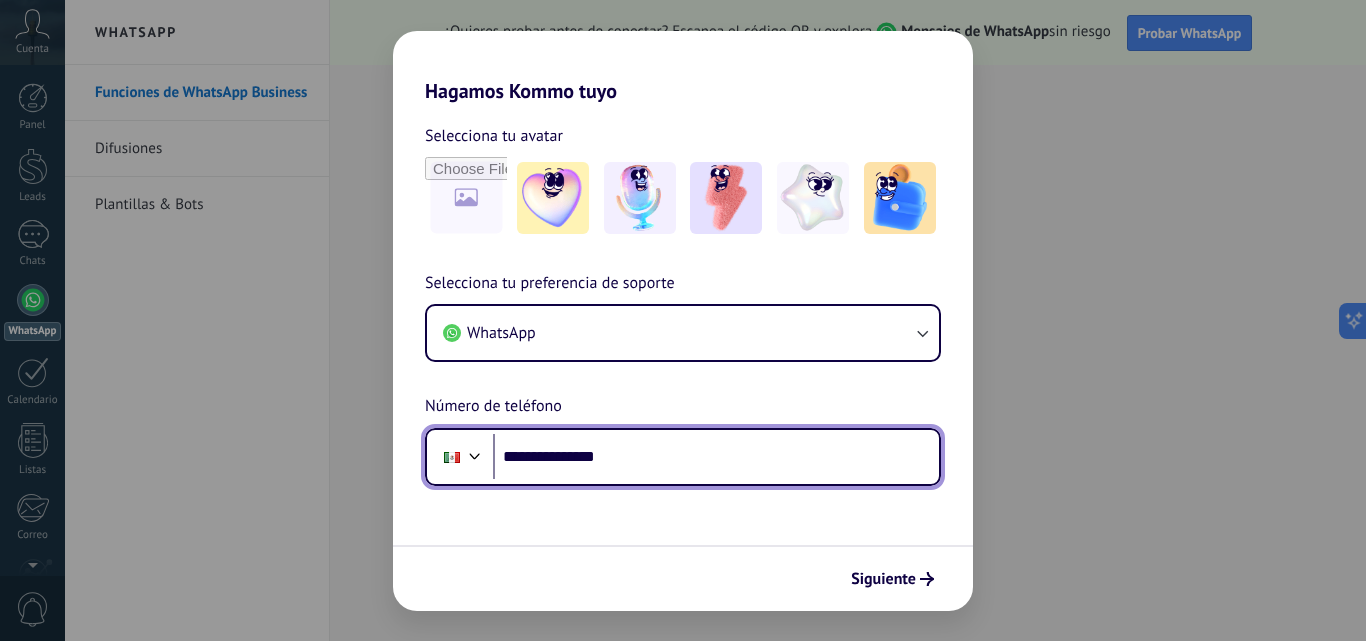 type on "**********" 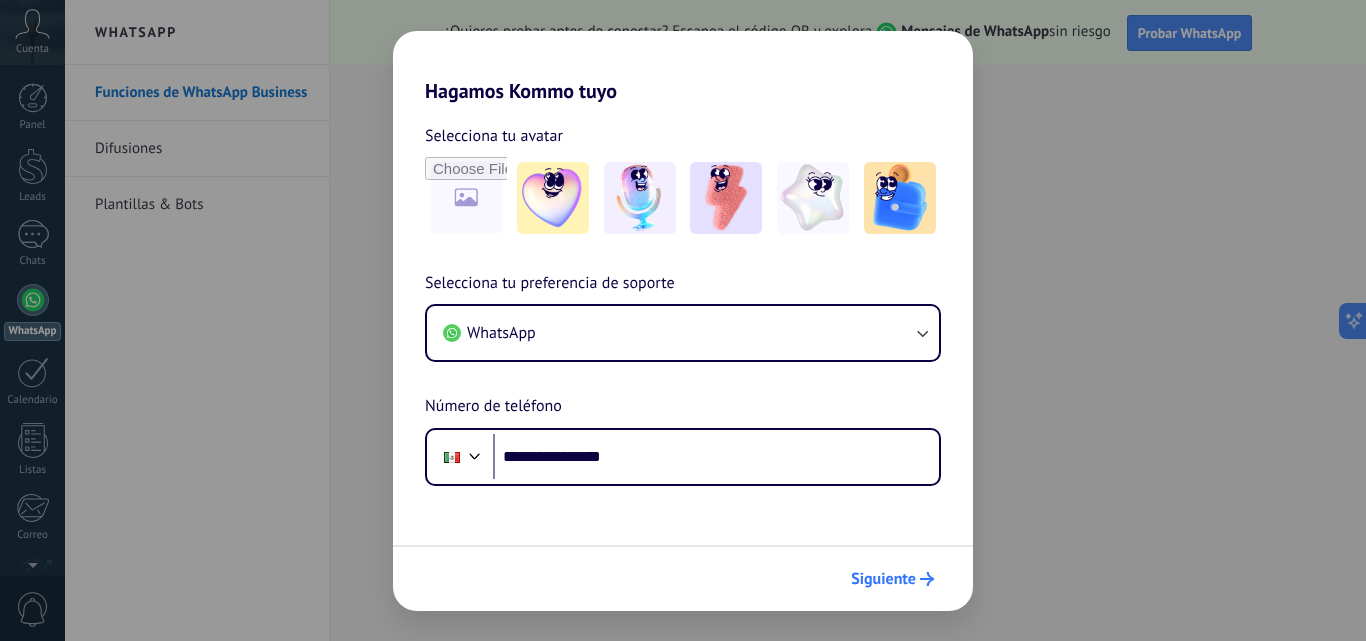 click on "Siguiente" at bounding box center [883, 579] 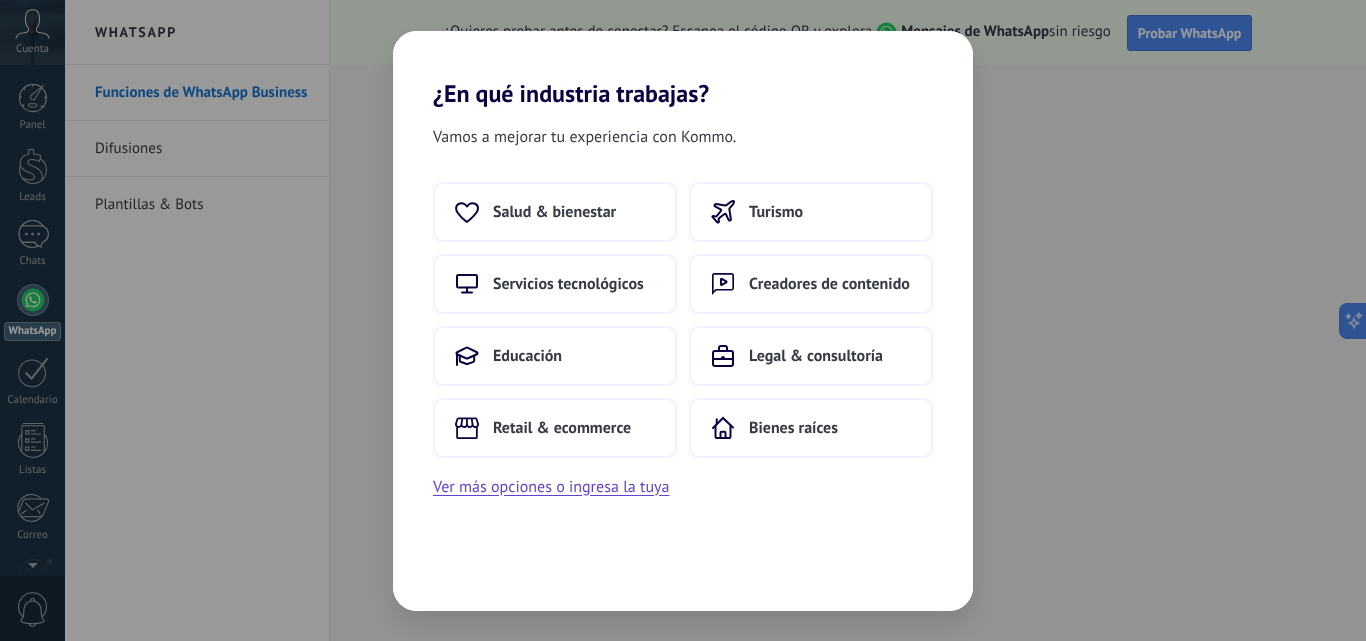 scroll, scrollTop: 0, scrollLeft: 0, axis: both 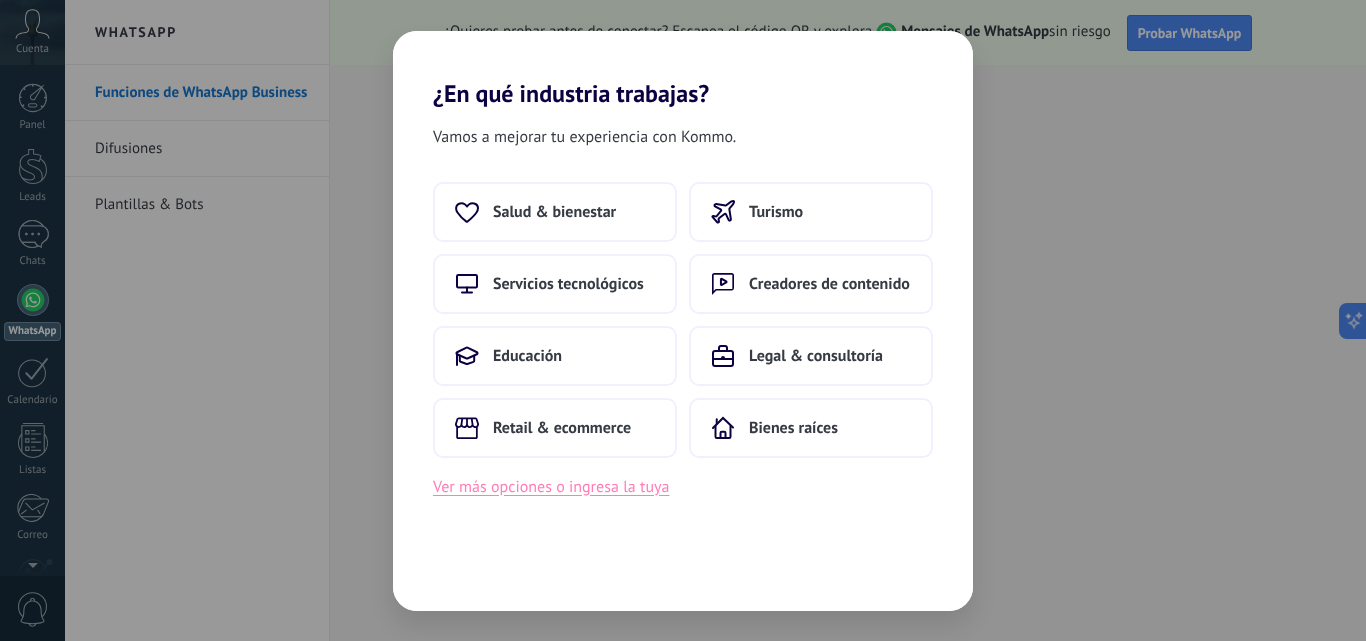 click on "Ver más opciones o ingresa la tuya" at bounding box center (551, 487) 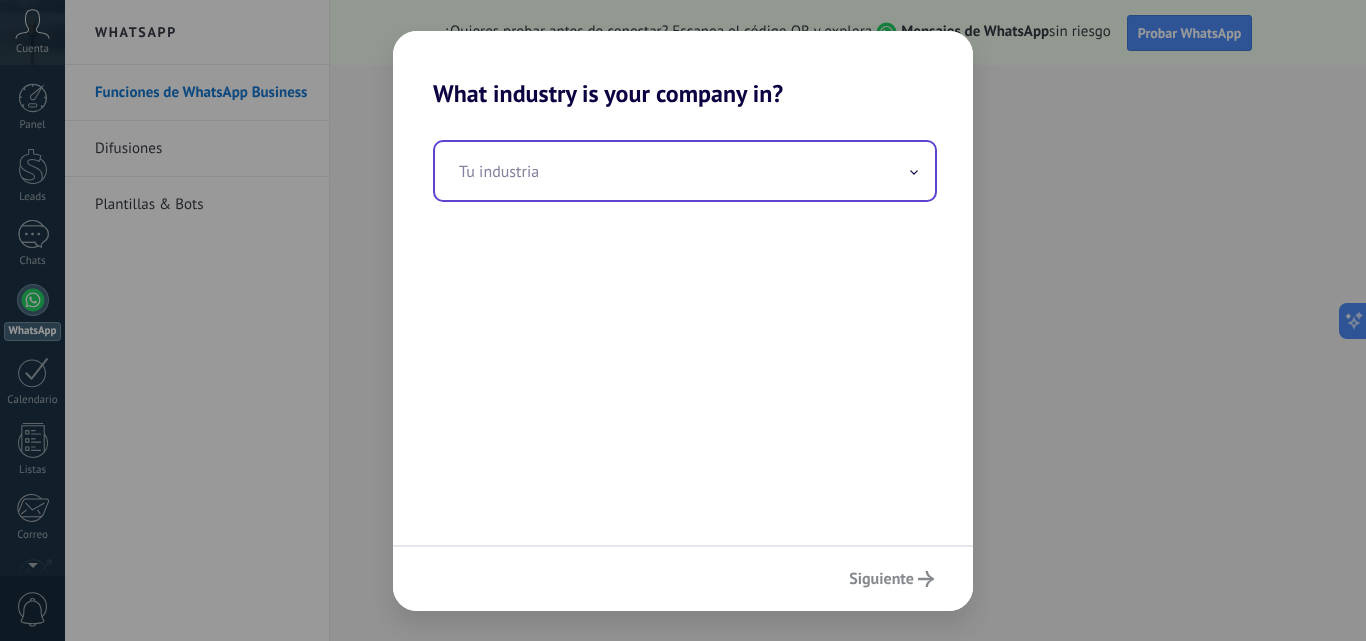 click at bounding box center [685, 171] 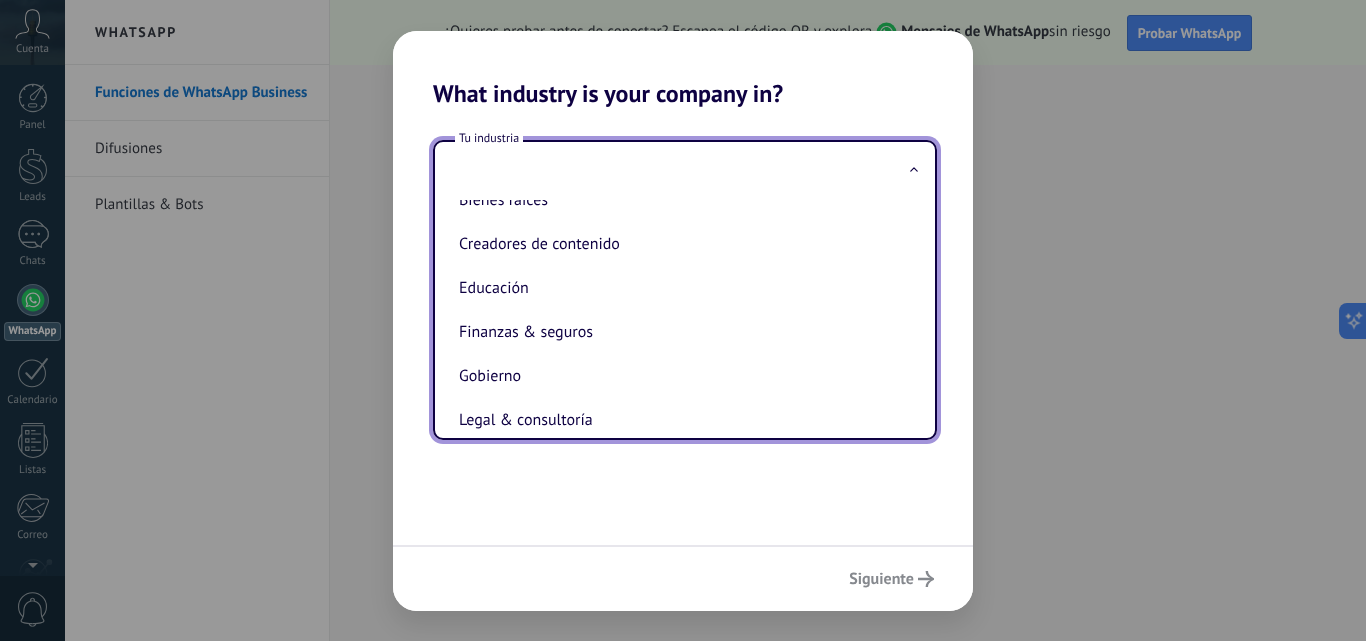 scroll, scrollTop: 72, scrollLeft: 0, axis: vertical 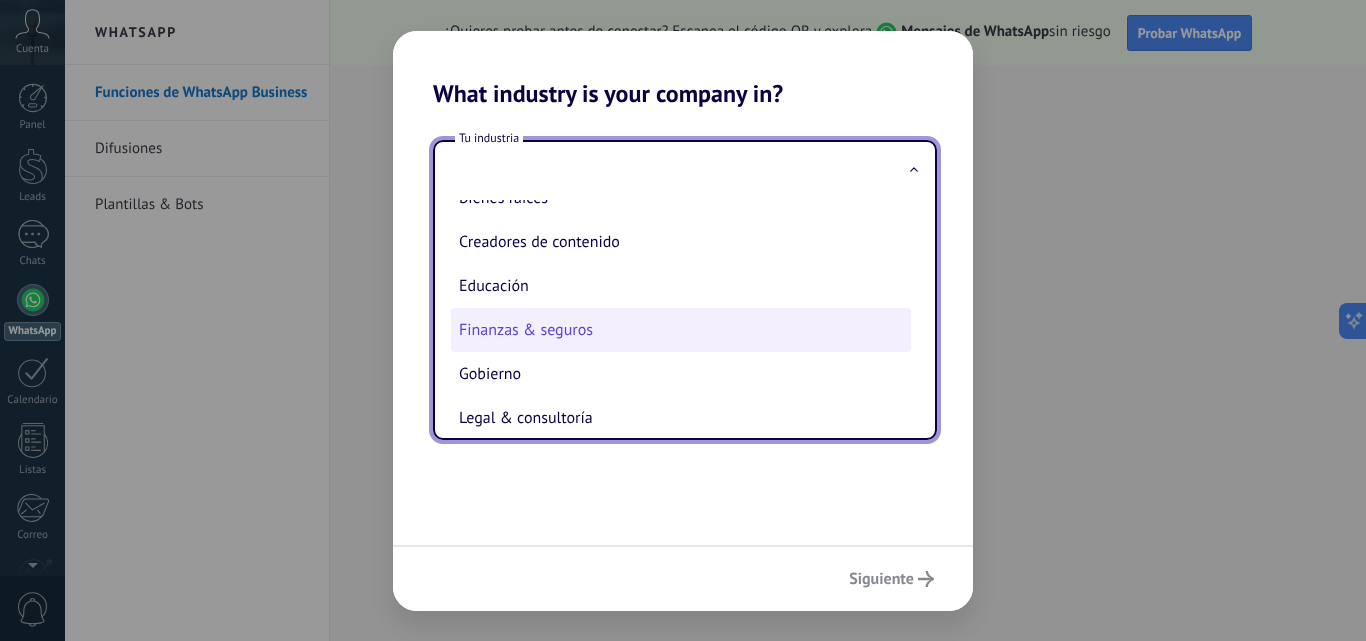 click on "Finanzas & seguros" at bounding box center [681, 330] 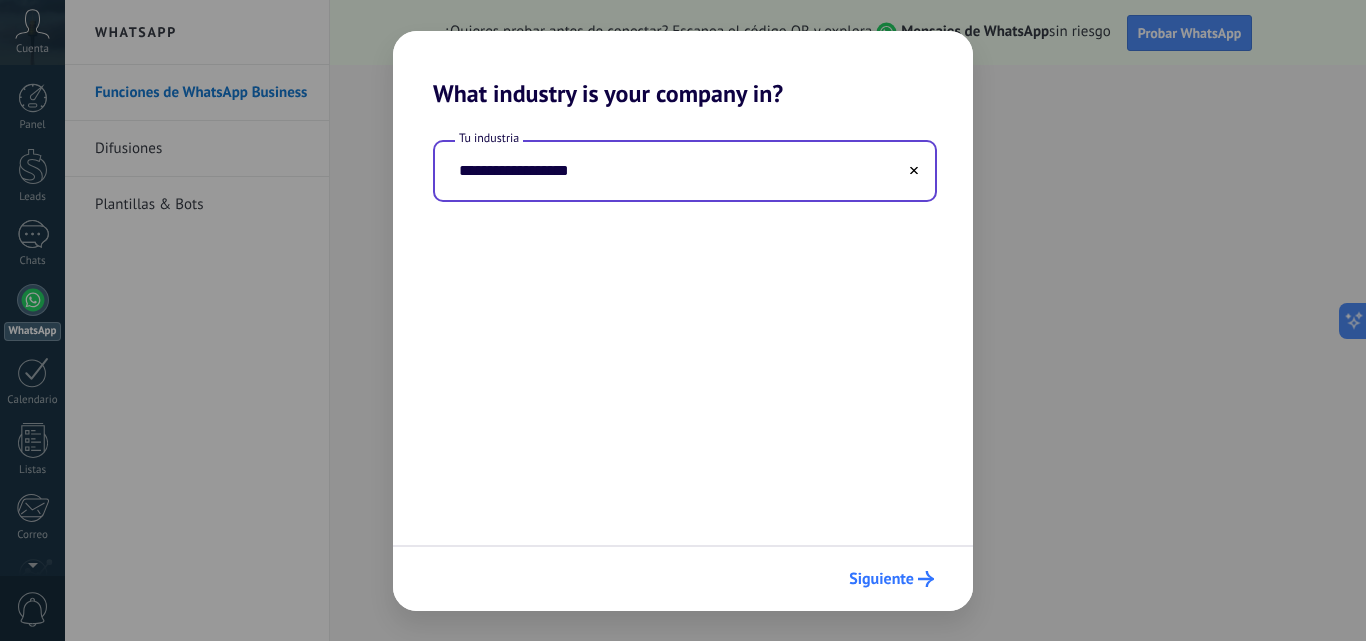 click on "Siguiente" at bounding box center [881, 579] 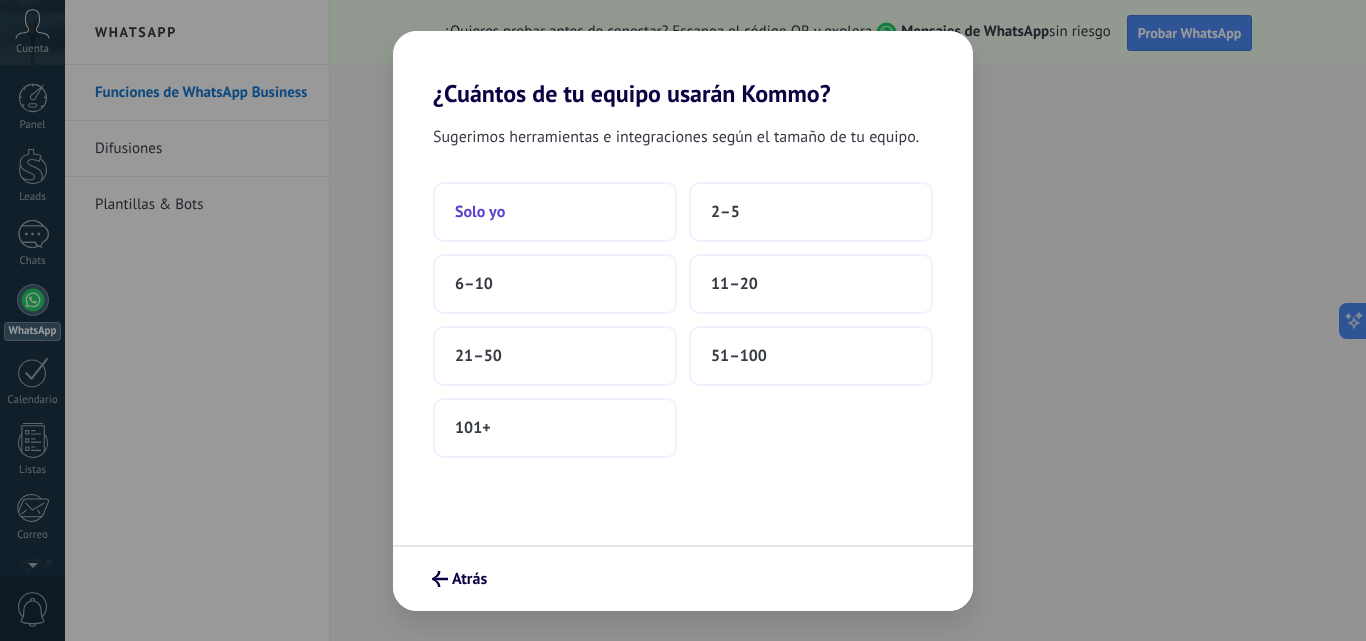 click on "Solo yo" at bounding box center [555, 212] 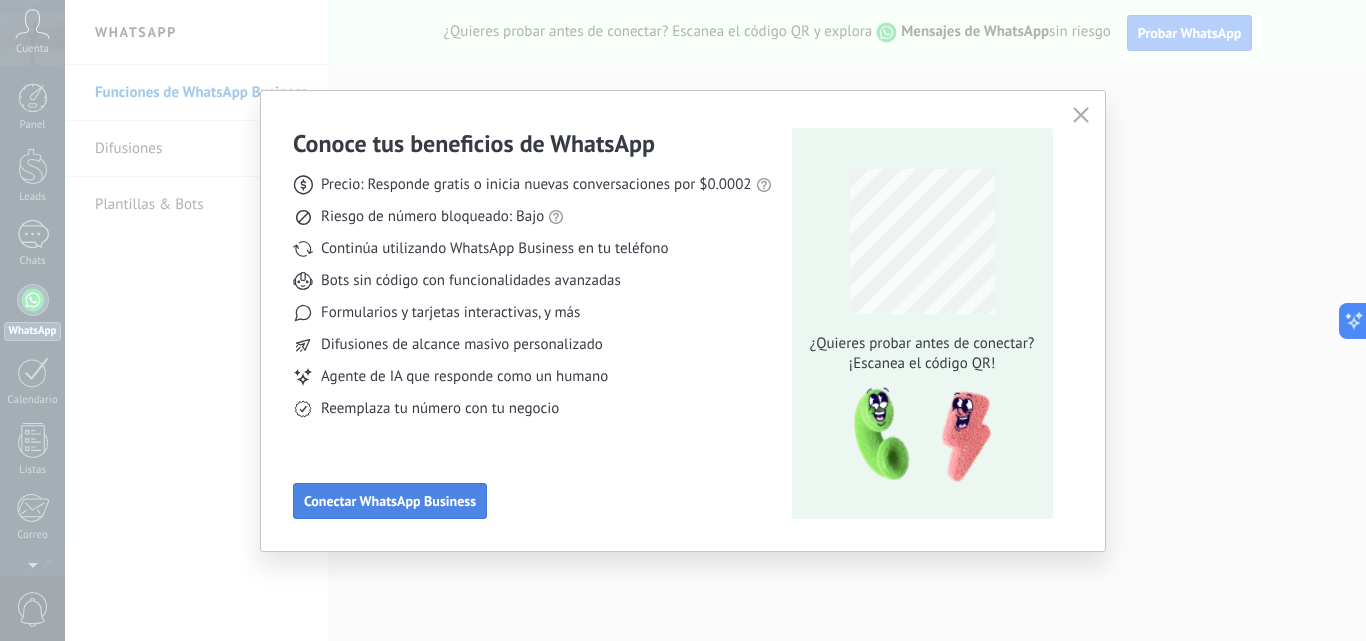 click on "Conectar WhatsApp Business" at bounding box center (390, 501) 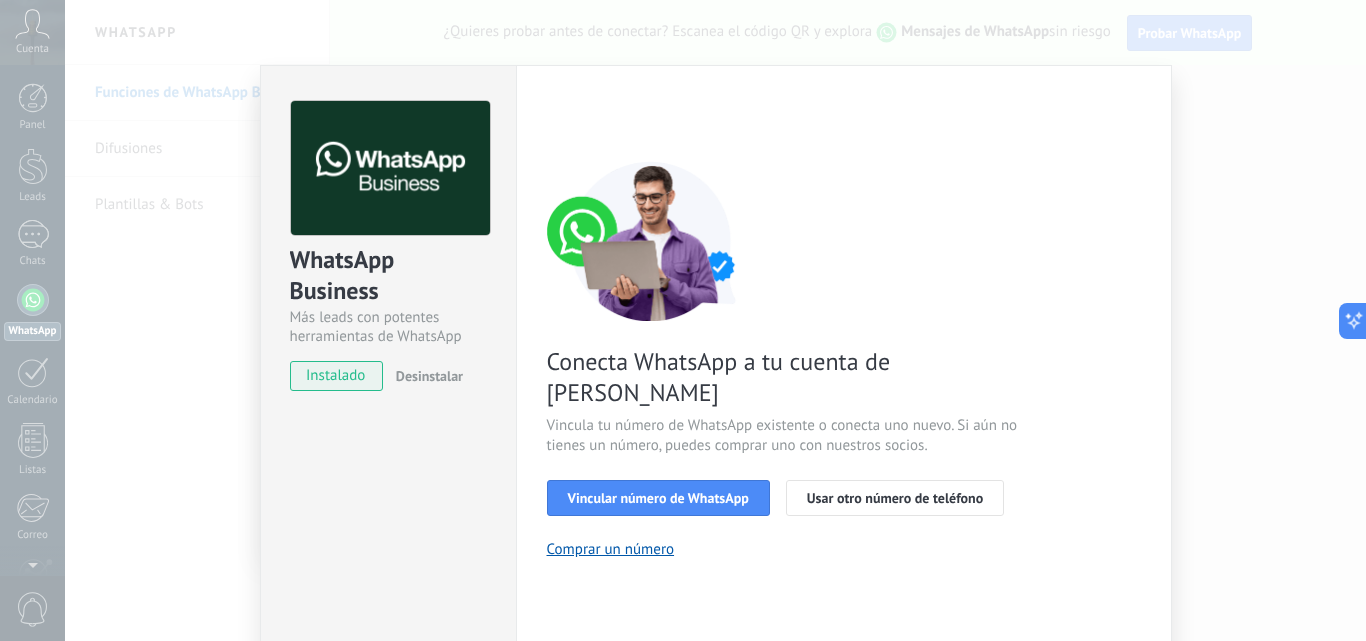 type 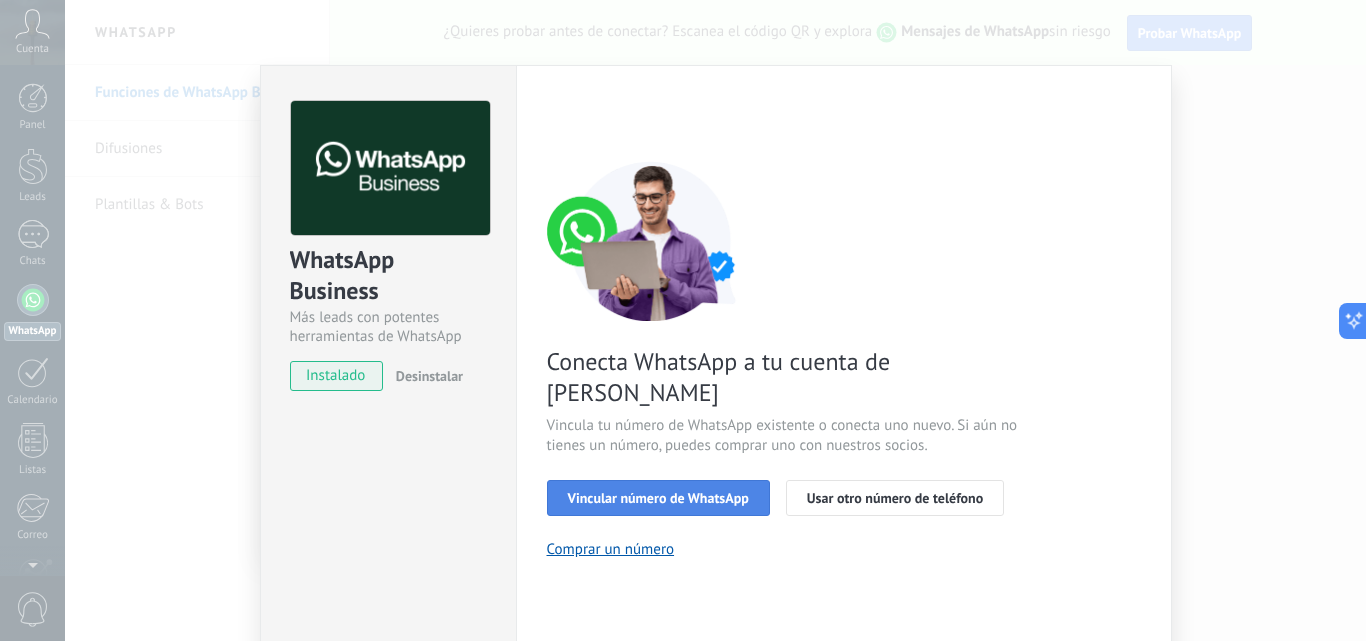 click on "Vincular número de WhatsApp" at bounding box center [658, 498] 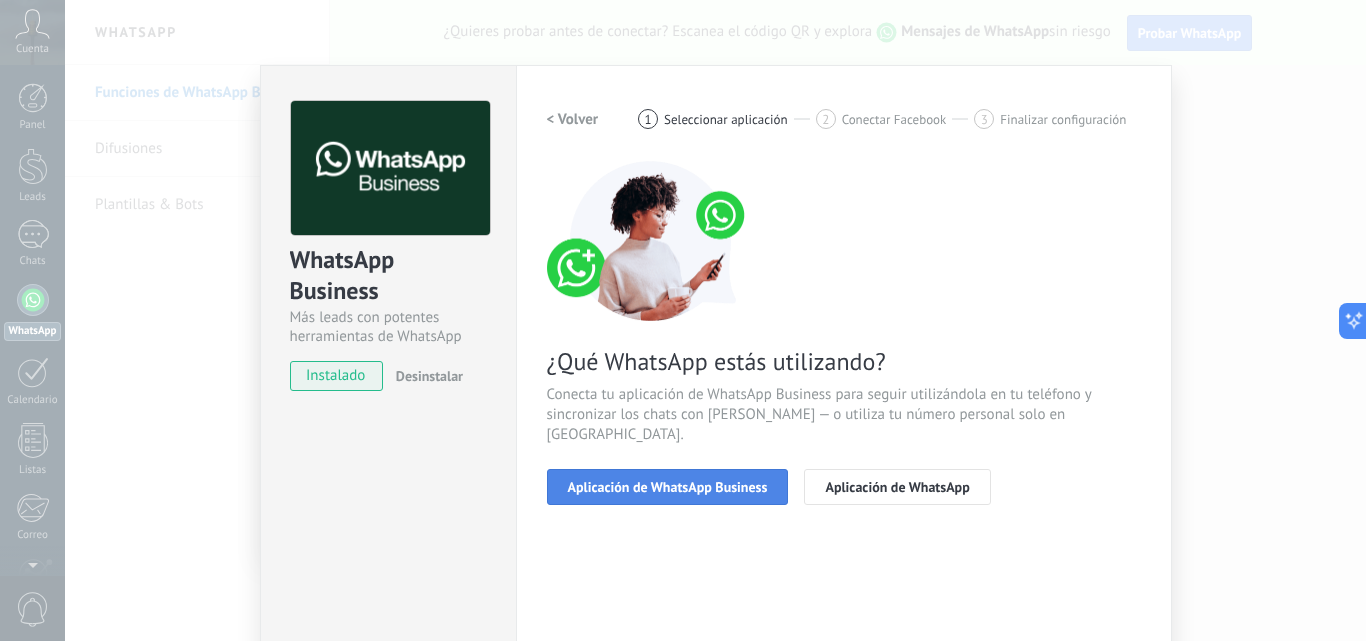 click on "Aplicación de WhatsApp Business" at bounding box center [668, 487] 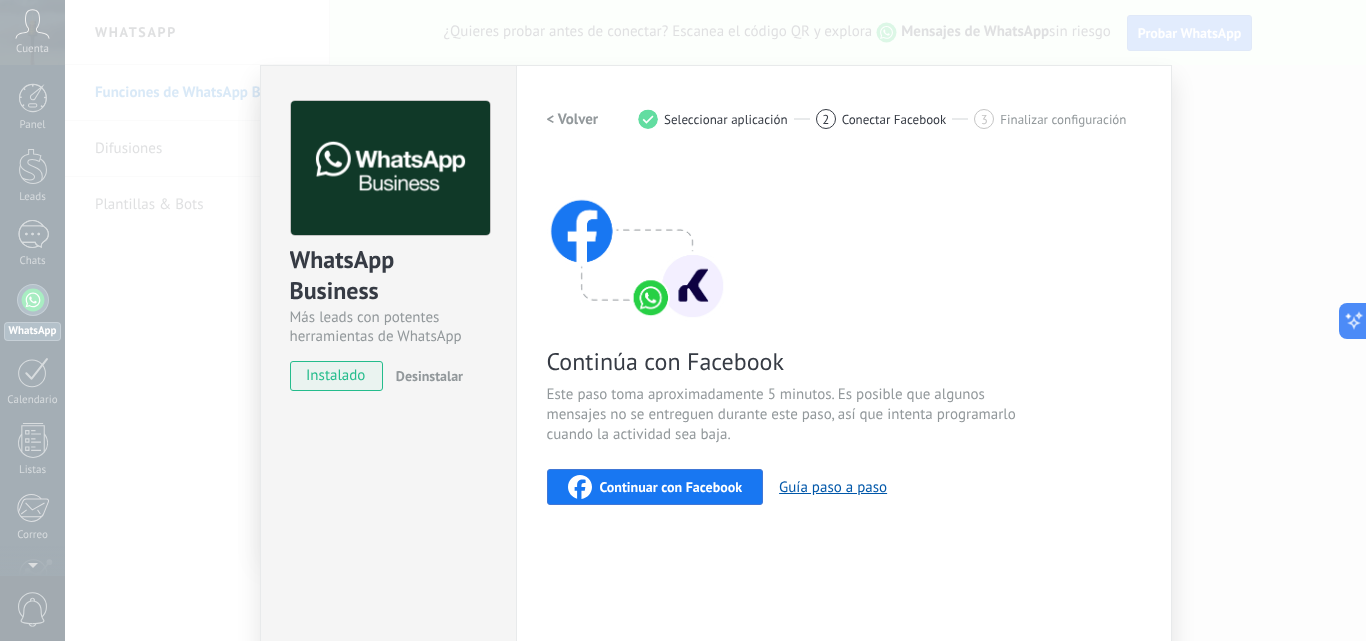 click on "Continuar con Facebook" at bounding box center (671, 487) 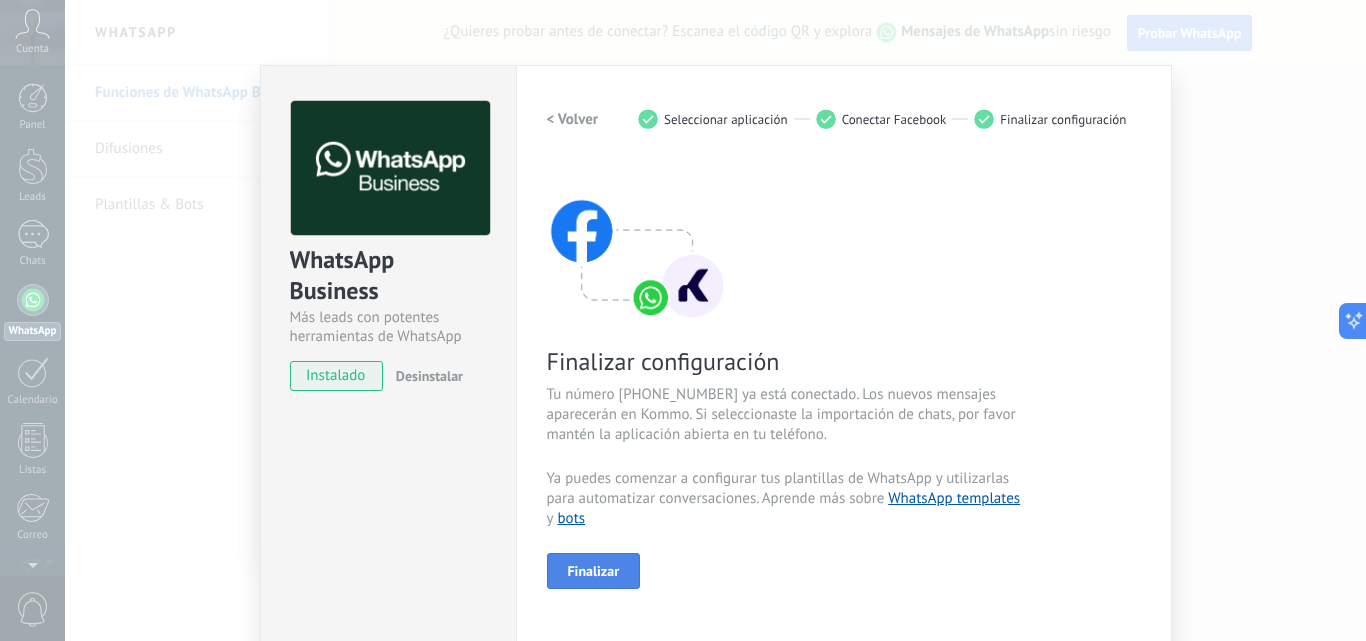 click on "Finalizar" at bounding box center (594, 571) 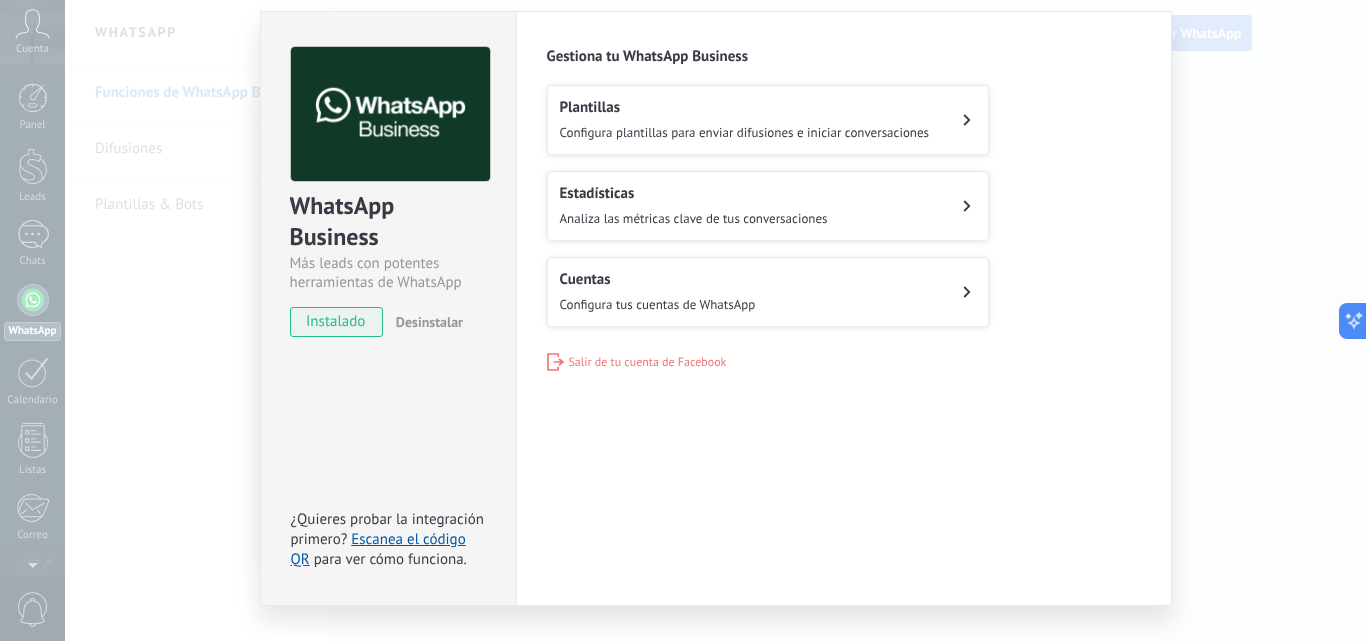 scroll, scrollTop: 0, scrollLeft: 0, axis: both 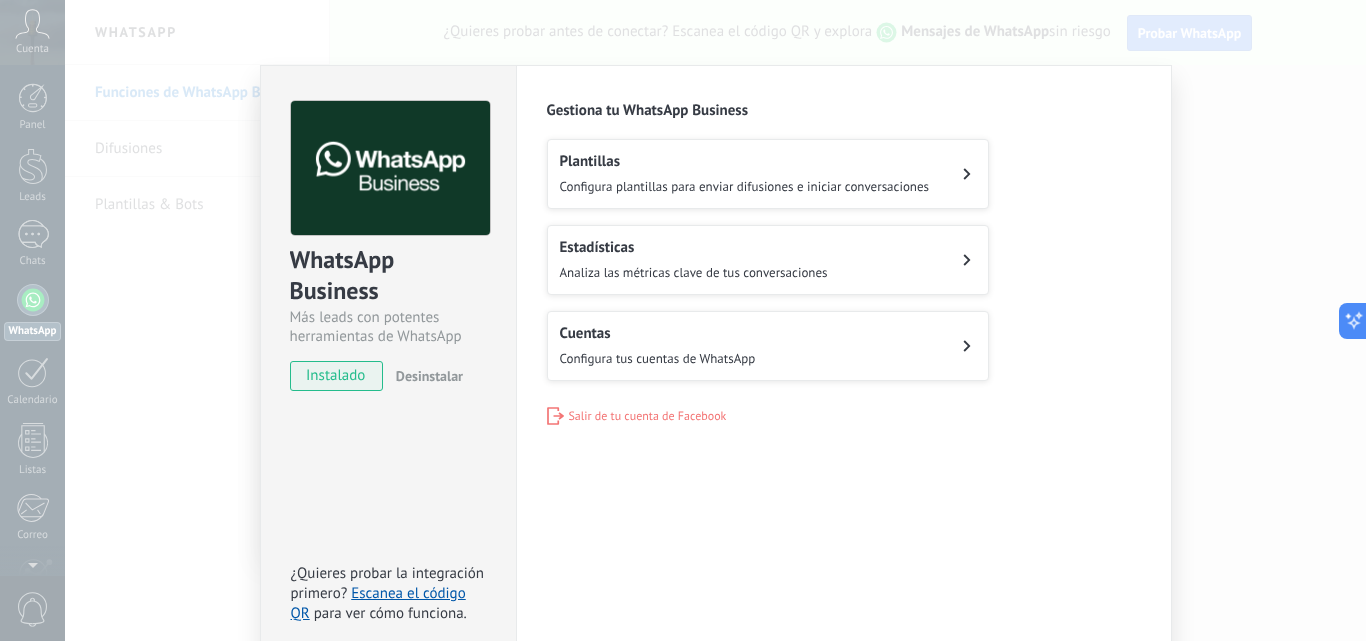 click on "Plantillas Configura plantillas para enviar difusiones e iniciar conversaciones" at bounding box center (768, 174) 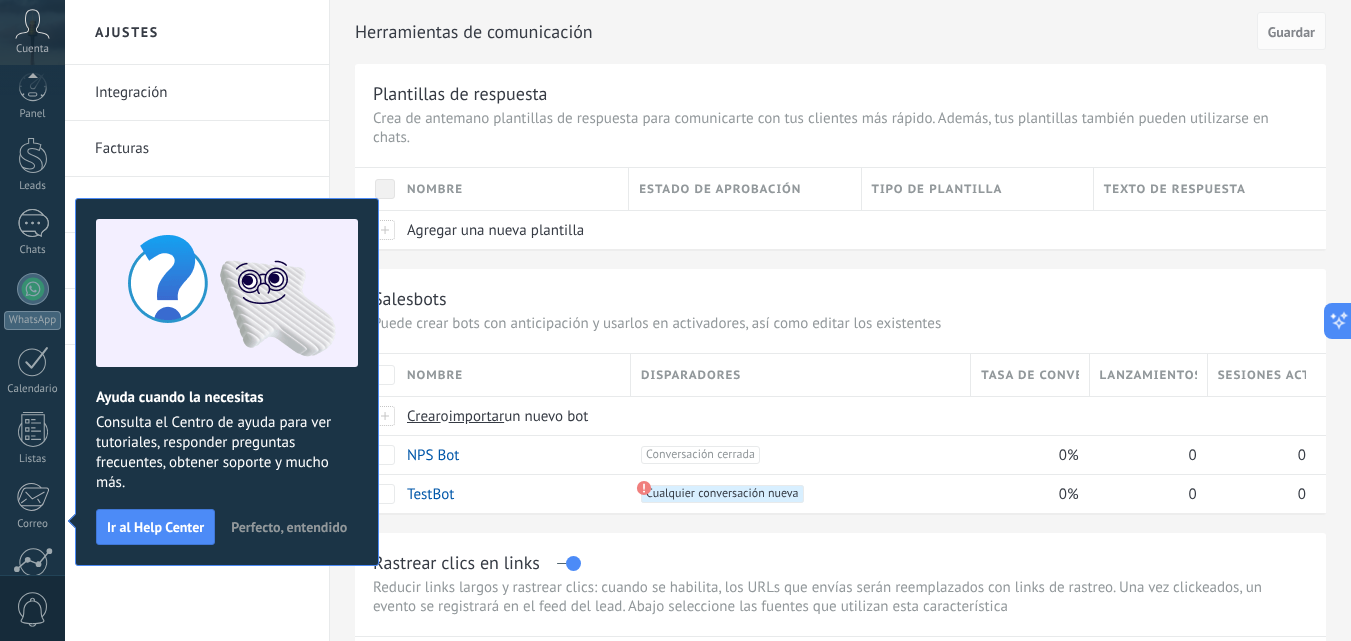 scroll, scrollTop: 191, scrollLeft: 0, axis: vertical 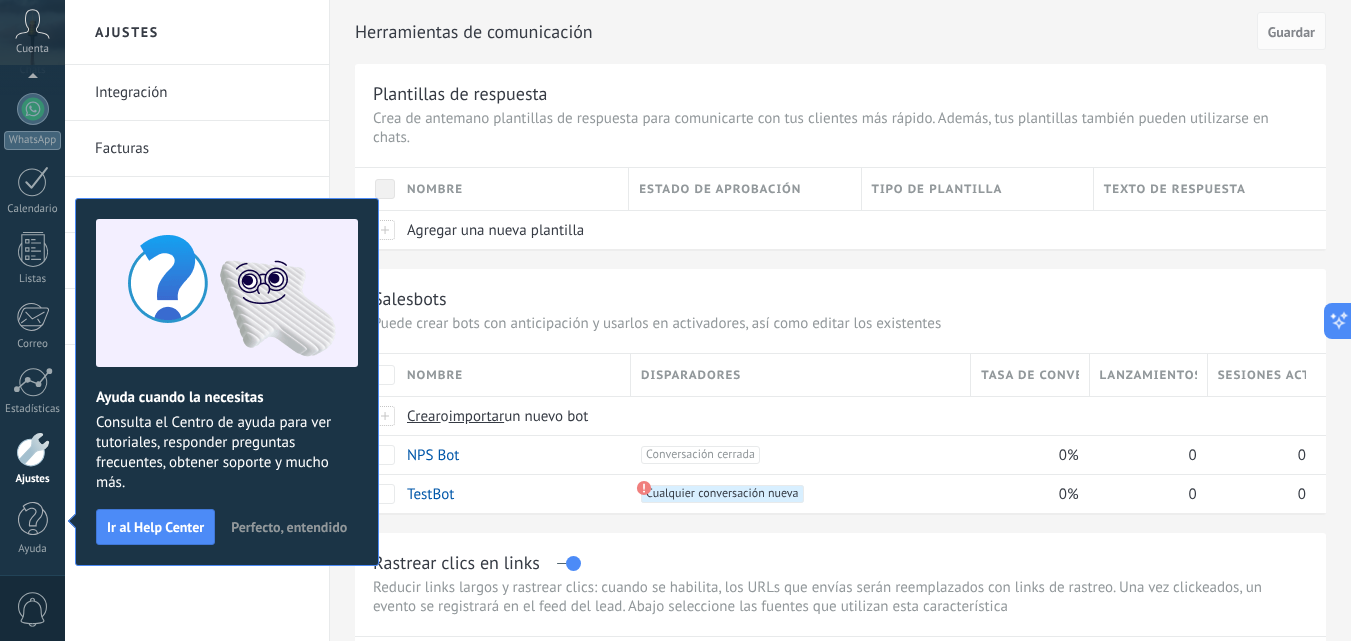 click on "Perfecto, entendido" at bounding box center (289, 527) 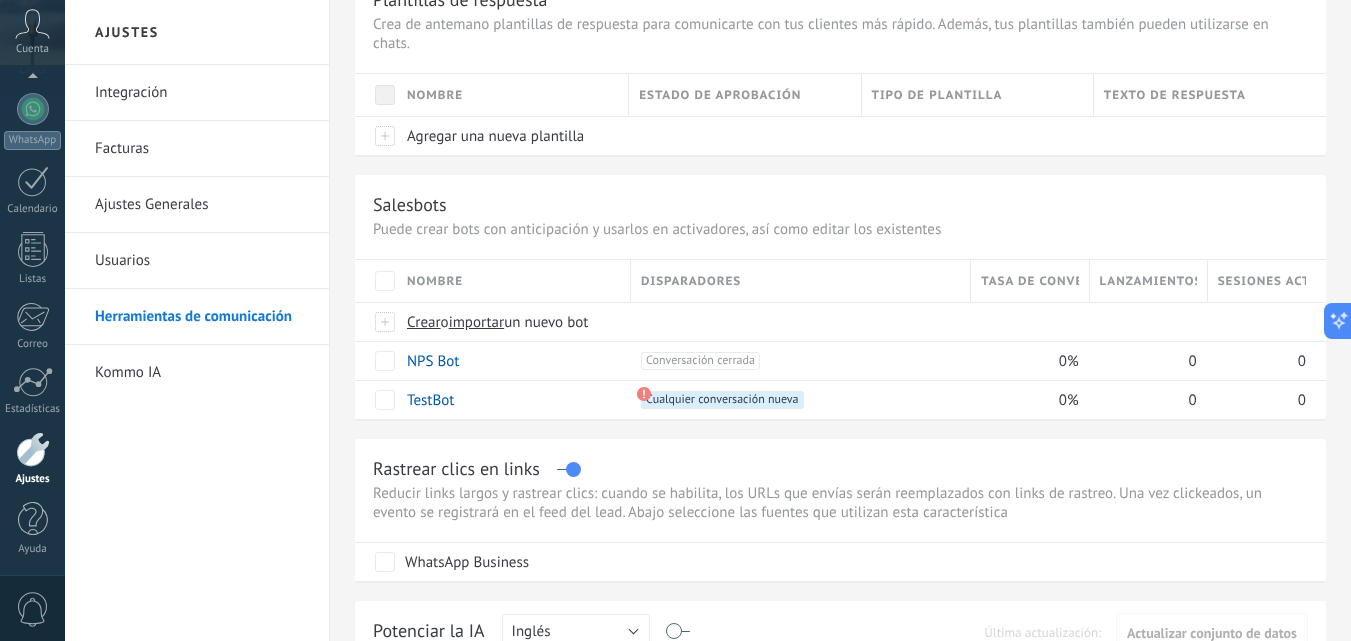 scroll, scrollTop: 0, scrollLeft: 0, axis: both 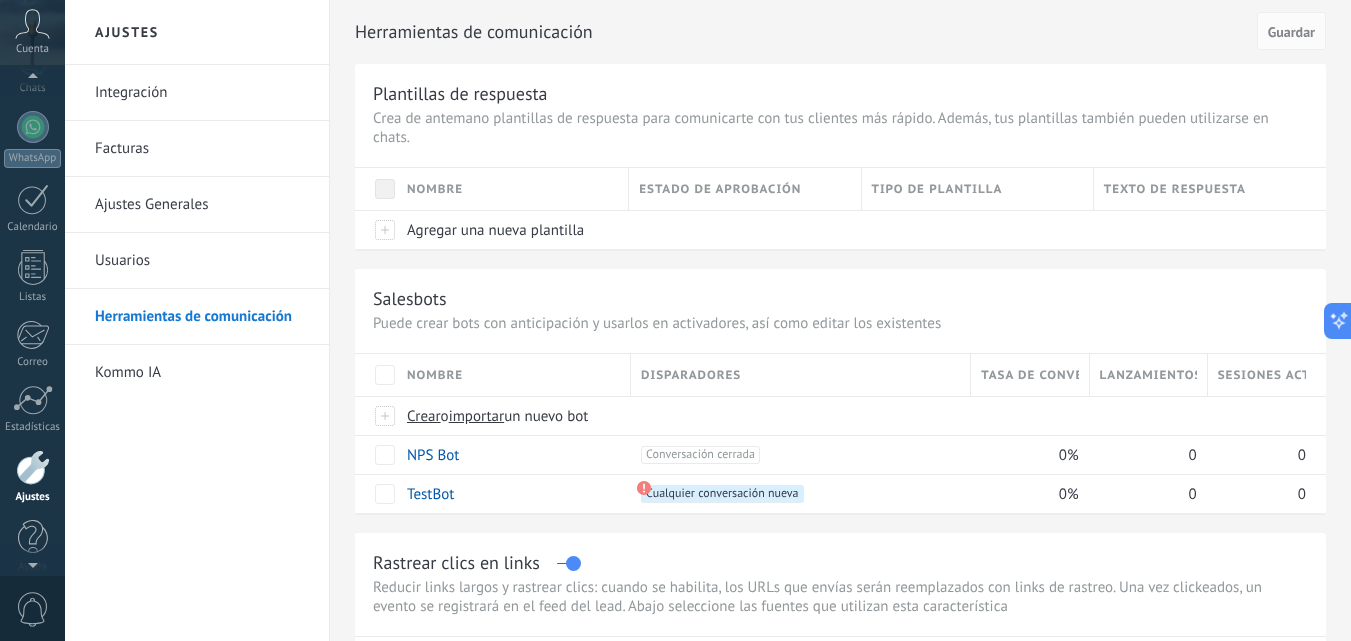 click 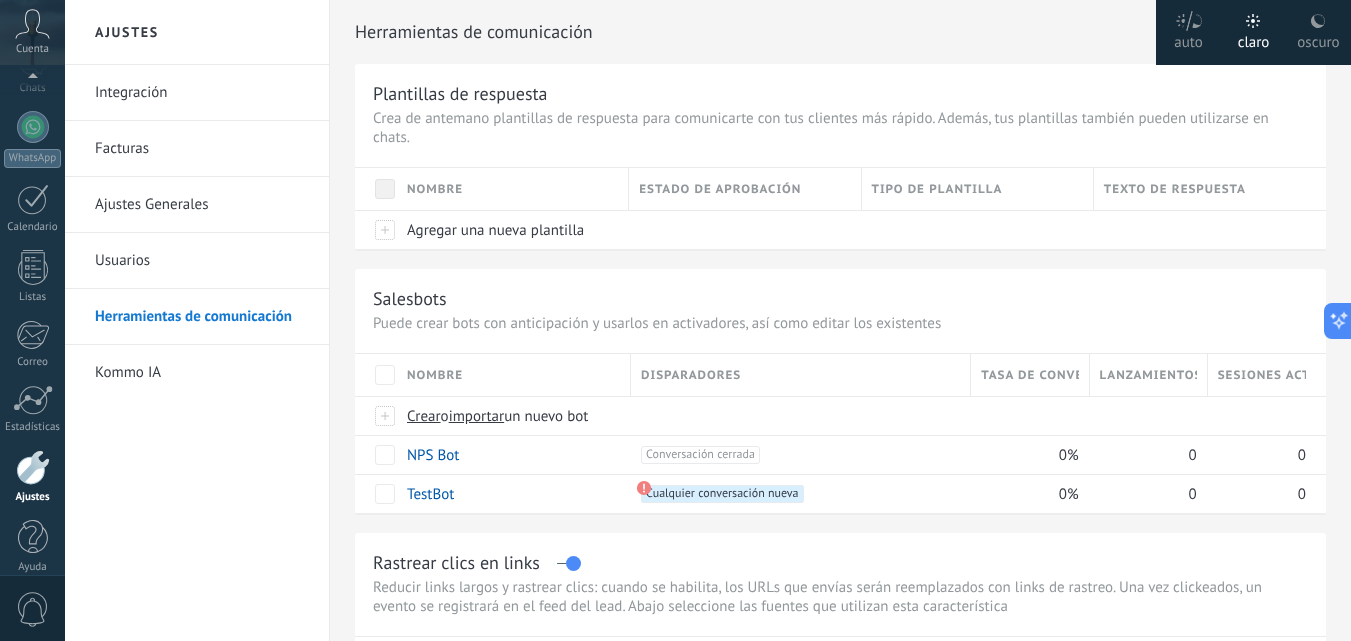 scroll, scrollTop: 191, scrollLeft: 0, axis: vertical 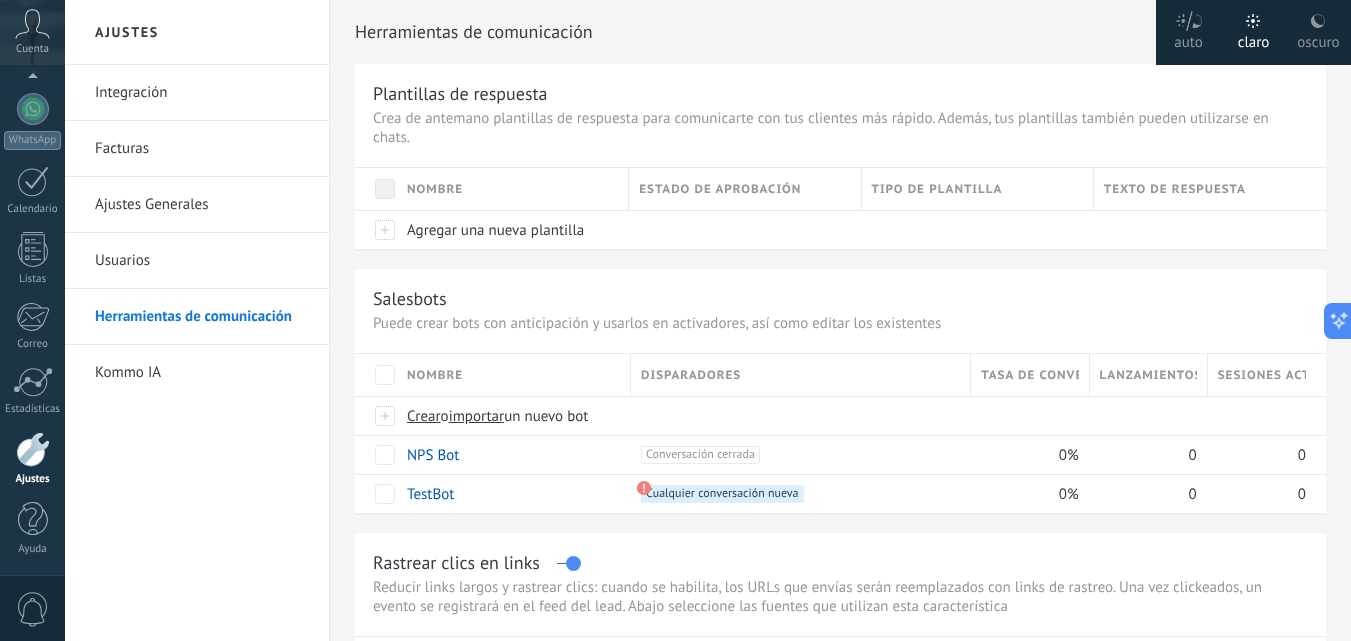 click on "oscuro" at bounding box center [1318, 39] 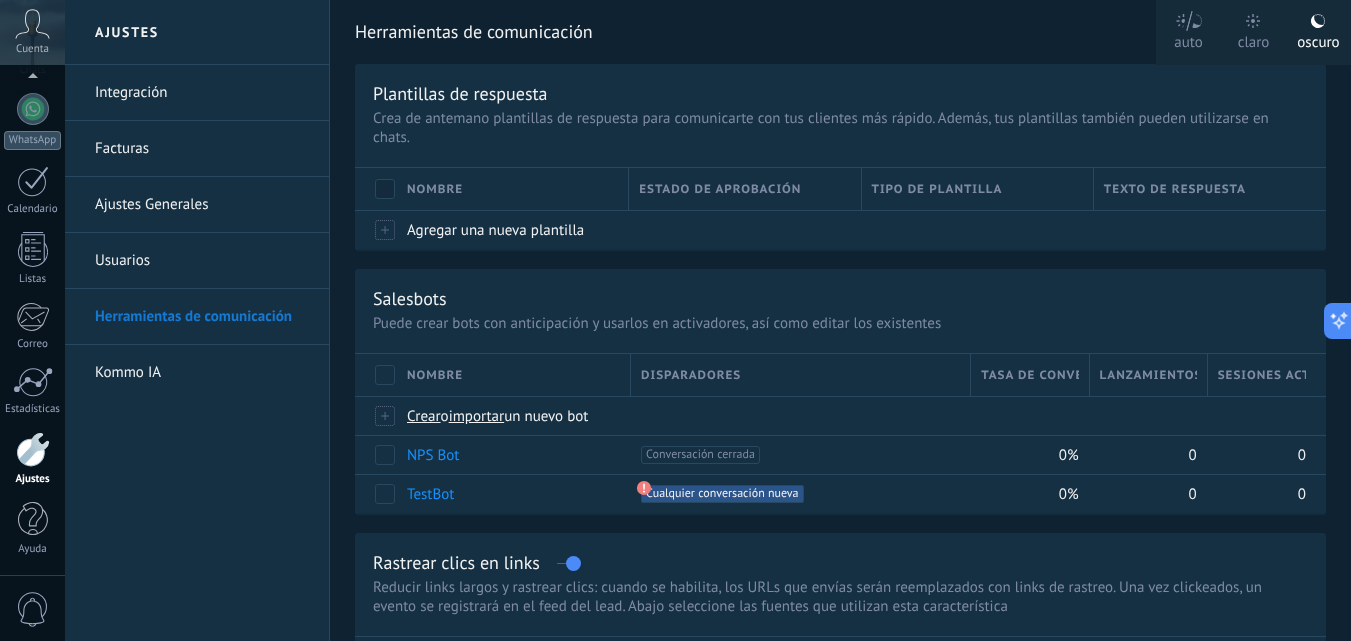 click on "auto" at bounding box center [1188, 39] 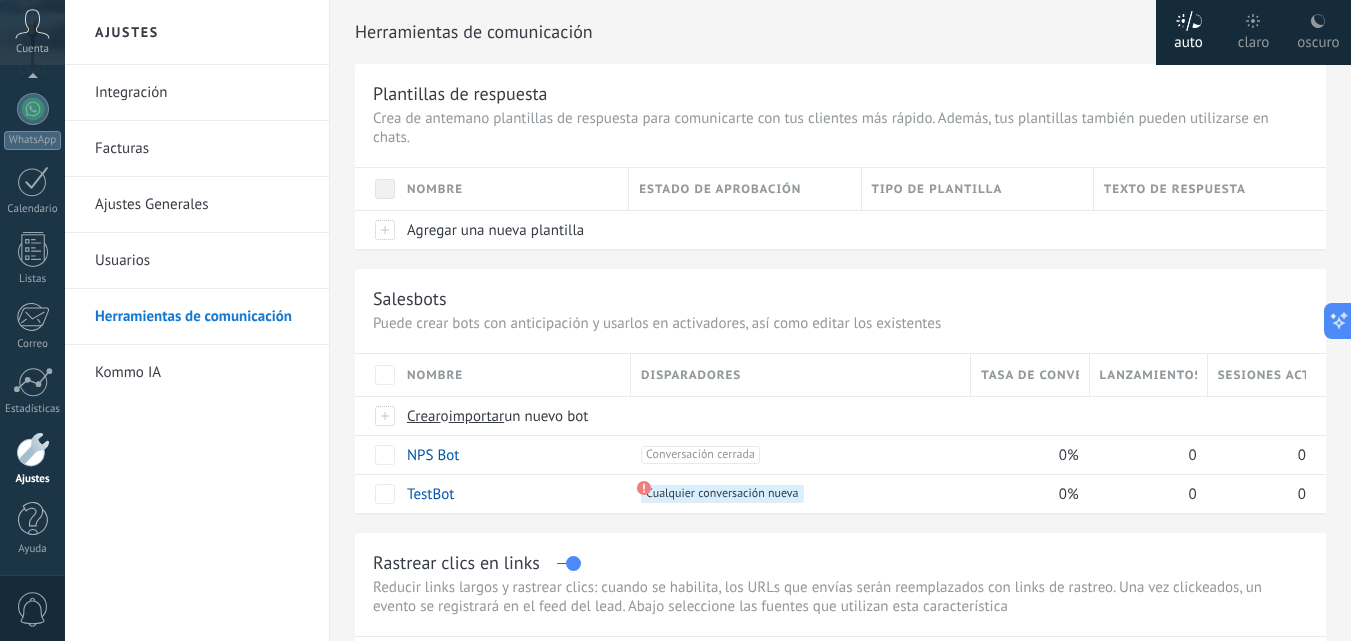 click on "Plantillas de respuesta Crea de antemano plantillas de respuesta para comunicarte con tus clientes más rápido. Además, tus plantillas también pueden utilizarse en chats. Nombre Estado de aprobación Tipo de plantilla Texto de respuesta Agregar una nueva plantilla" at bounding box center [840, 156] 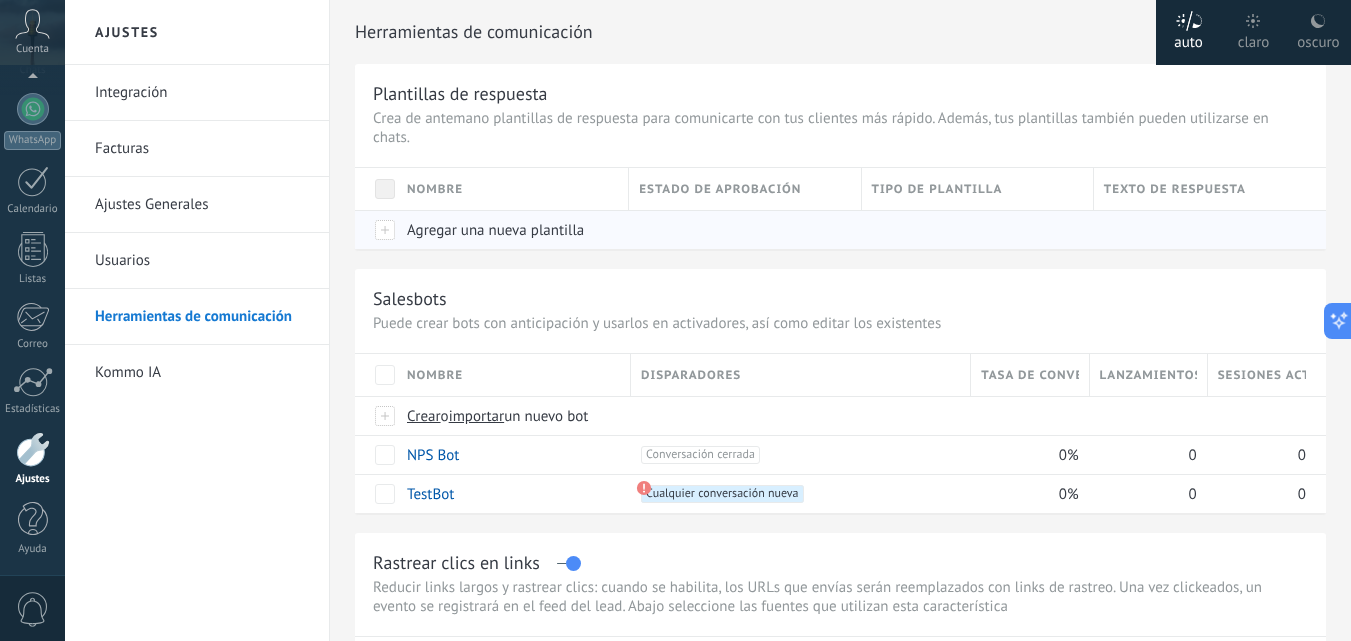click at bounding box center [376, 229] 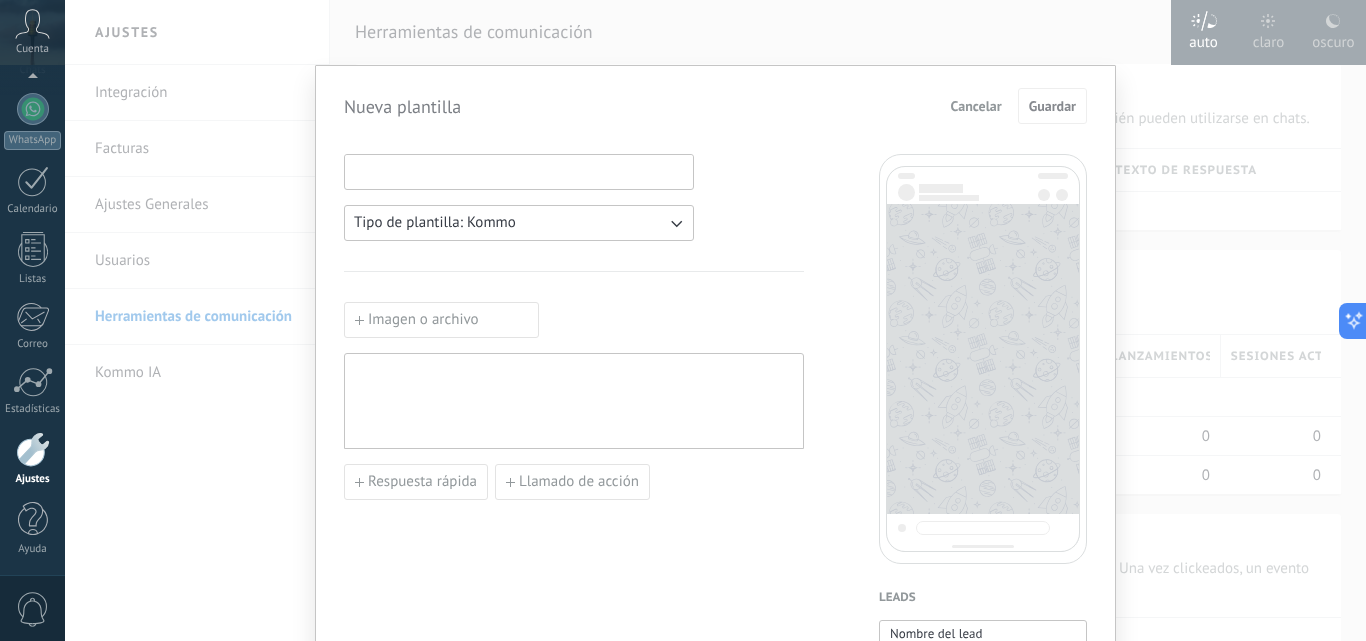 click at bounding box center [519, 171] 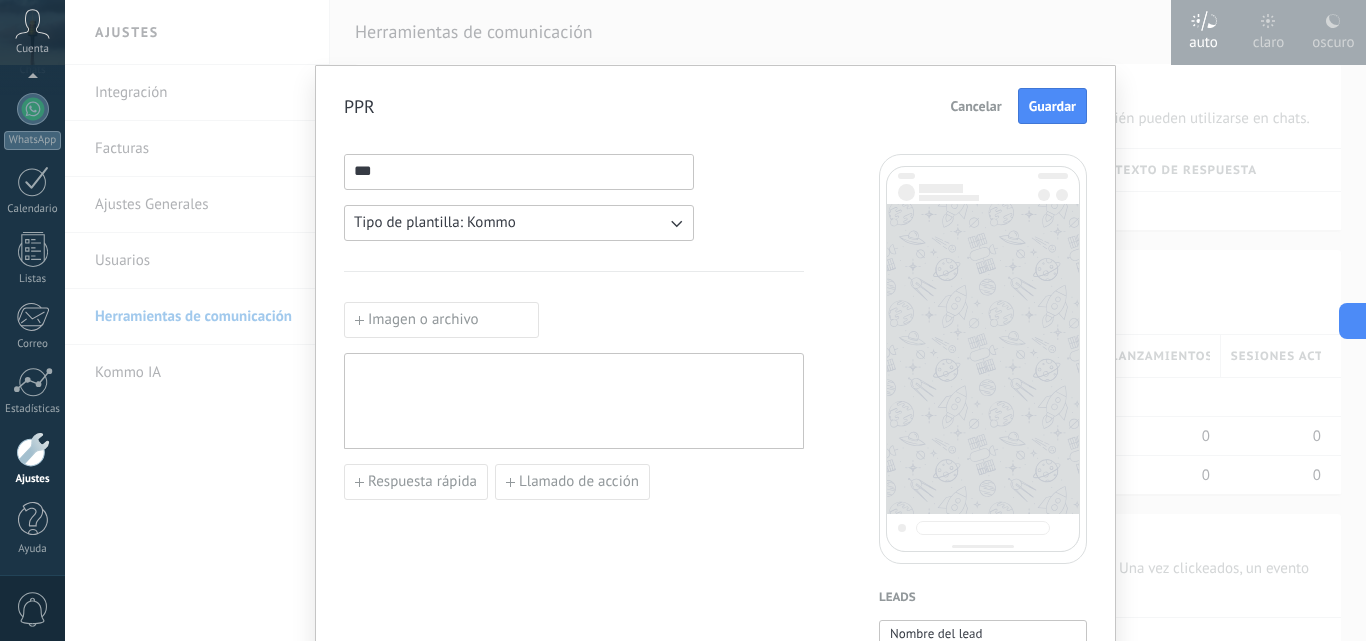 type on "***" 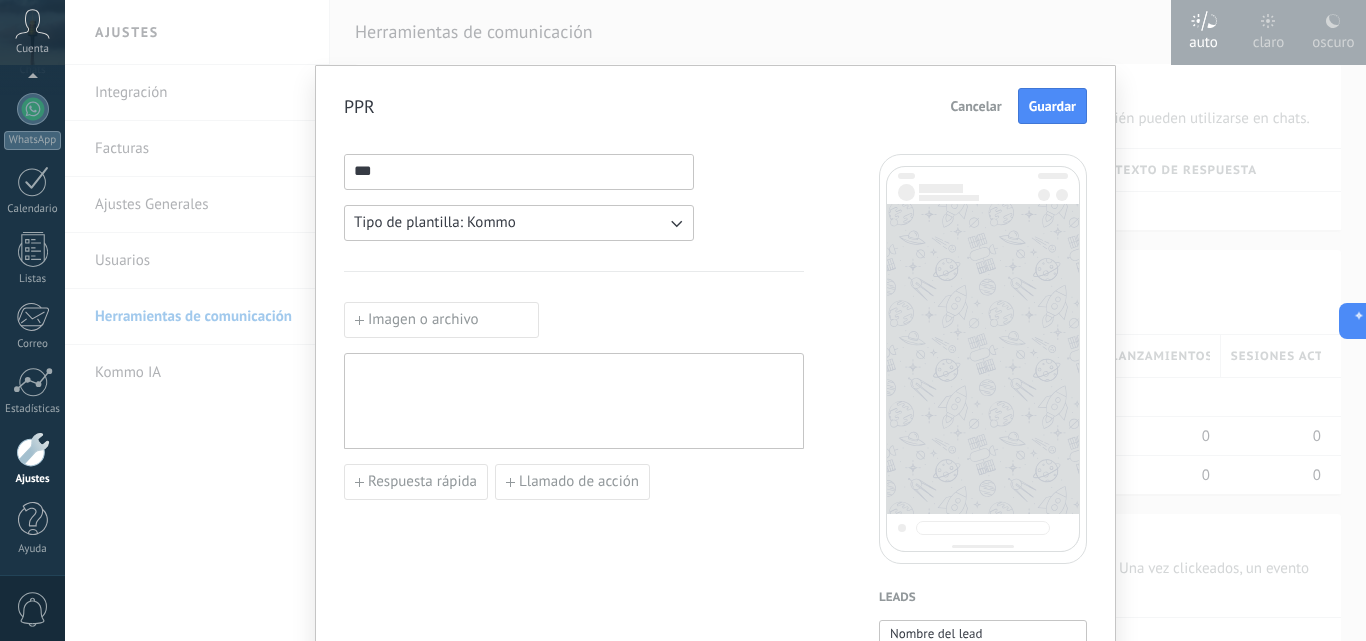 click on "Tipo de plantilla: Kommo" at bounding box center [519, 223] 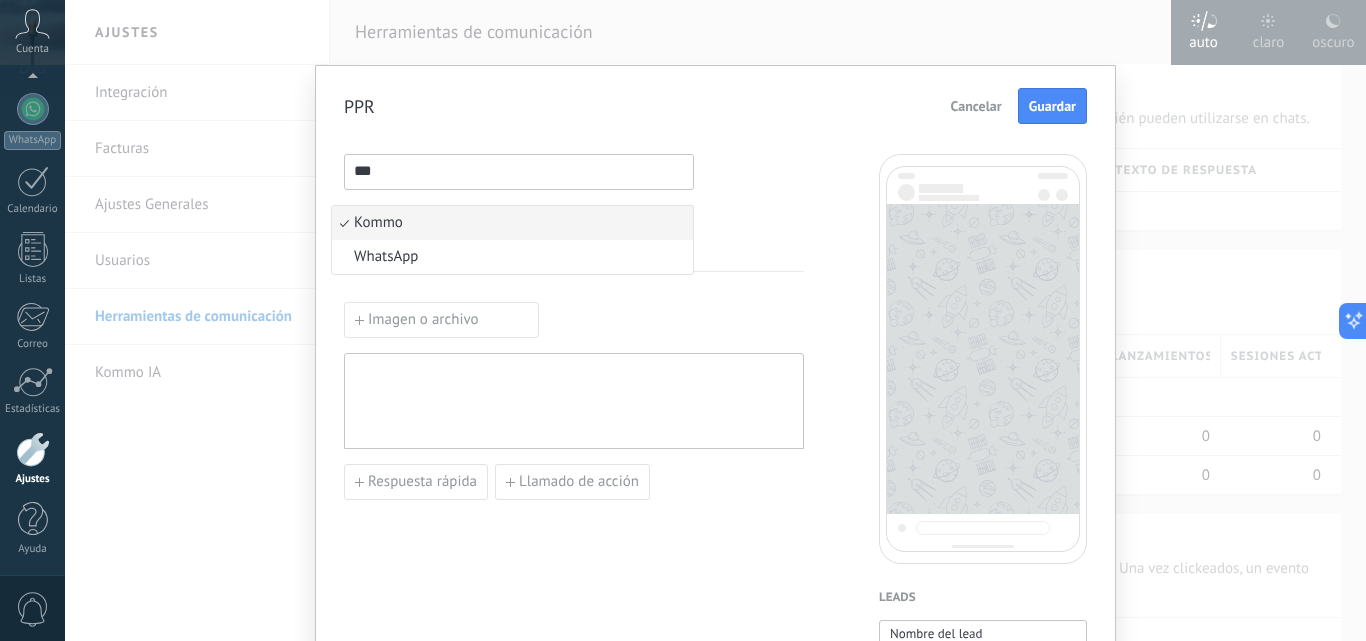 click on "Kommo" at bounding box center [512, 223] 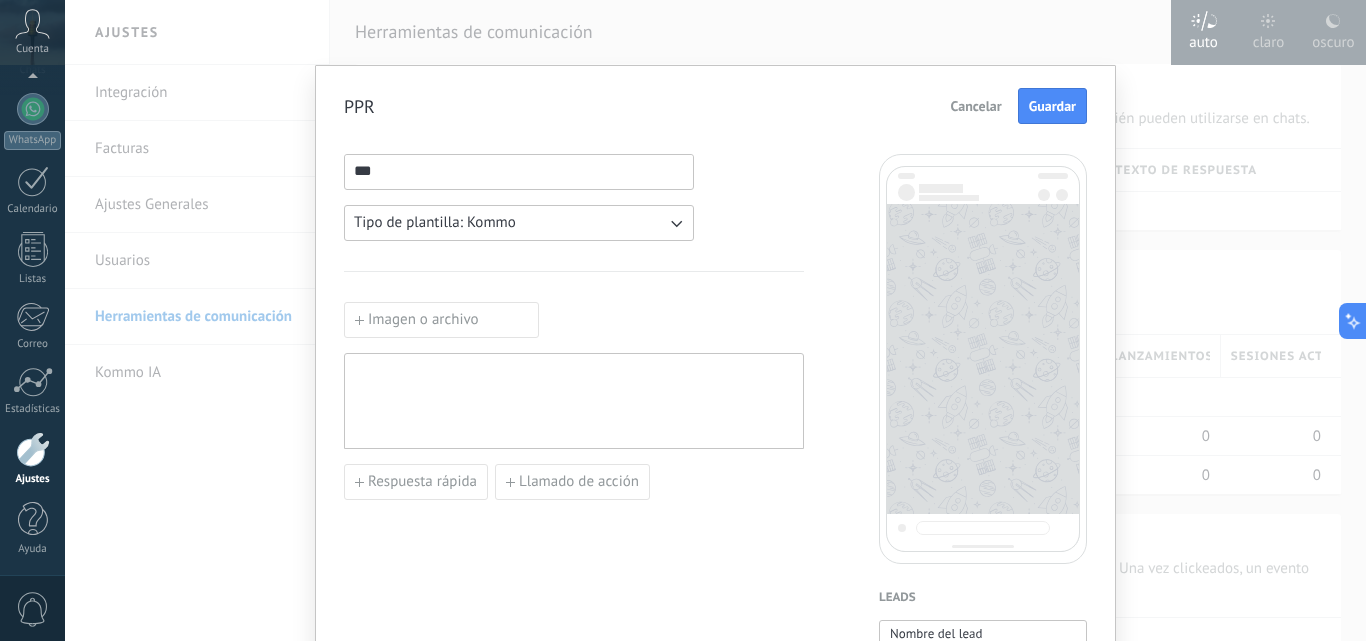 click on "Cancelar" at bounding box center (976, 106) 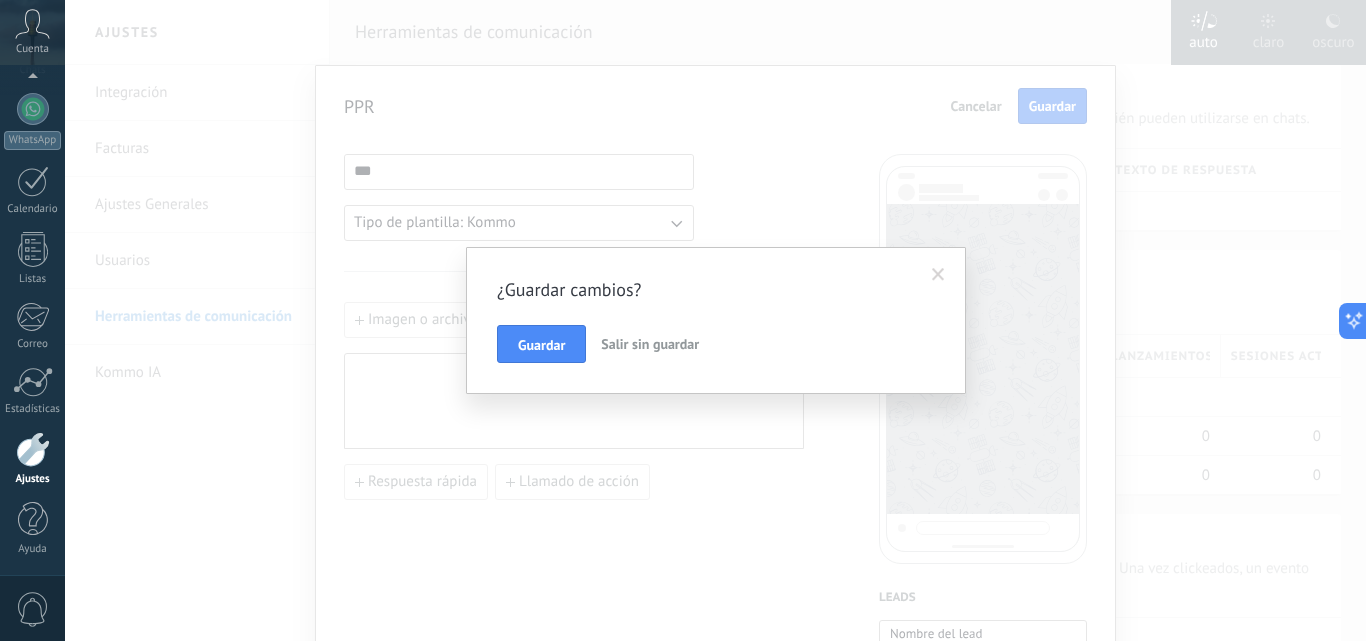 click on "Salir sin guardar" at bounding box center (650, 344) 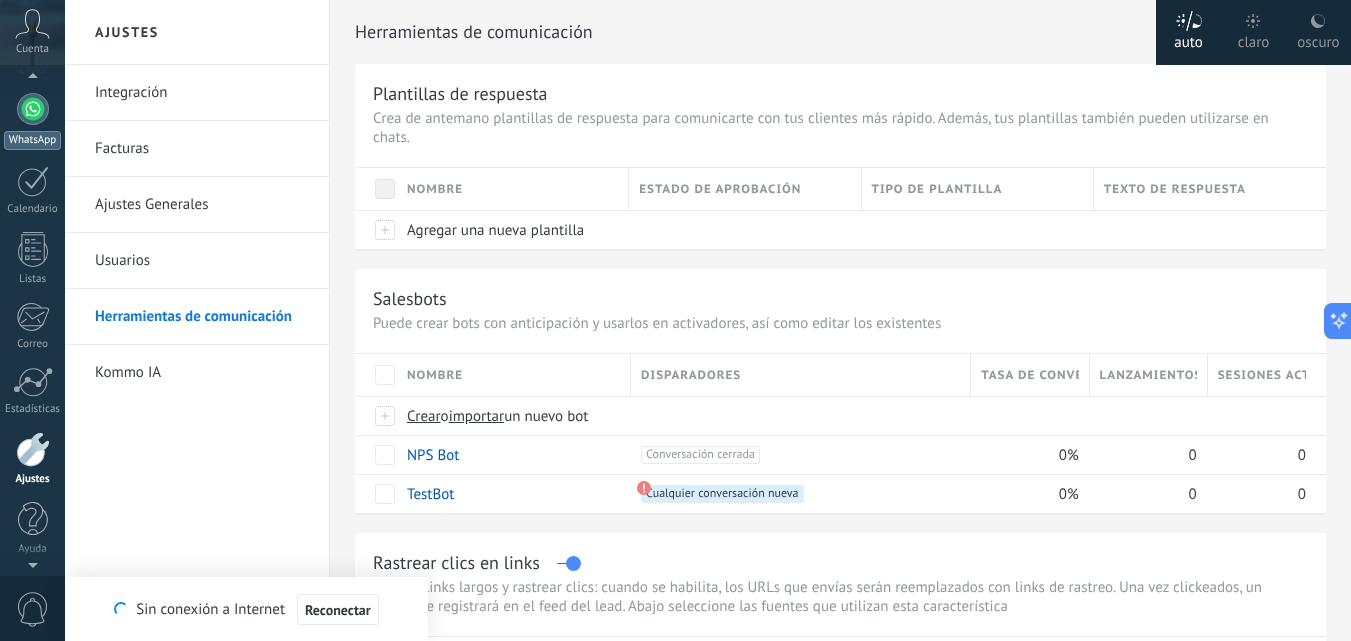 scroll, scrollTop: 185, scrollLeft: 0, axis: vertical 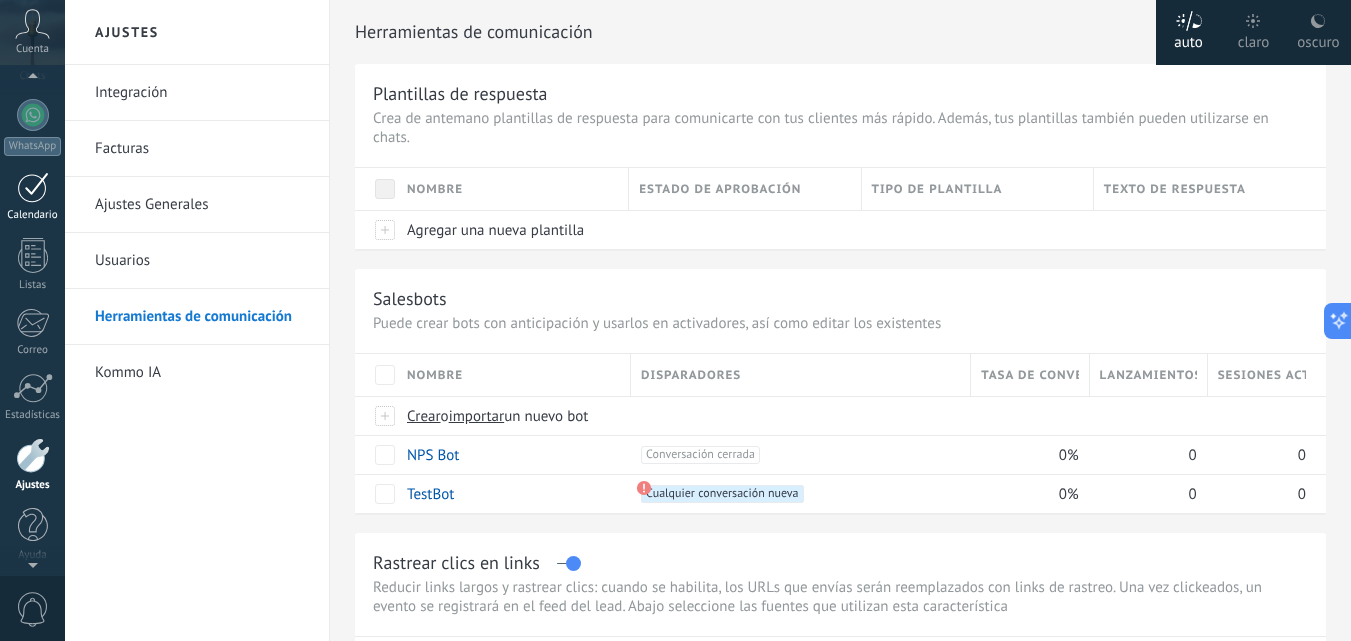 click at bounding box center (33, 187) 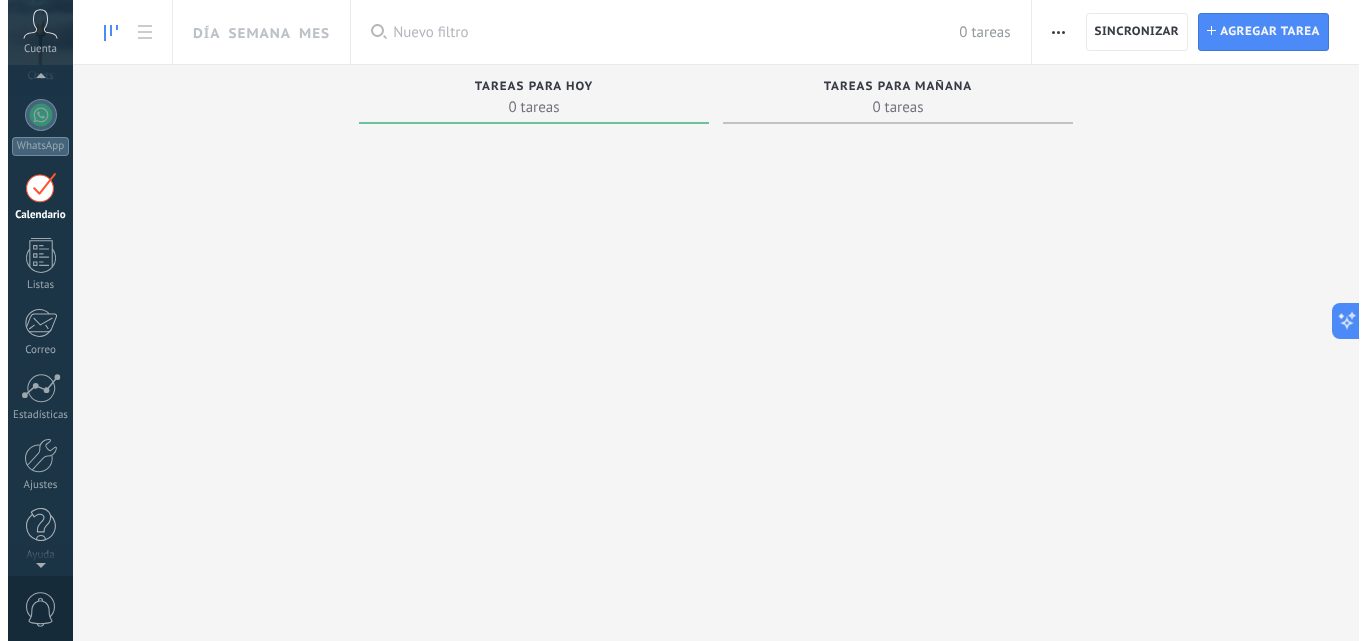 scroll, scrollTop: 58, scrollLeft: 0, axis: vertical 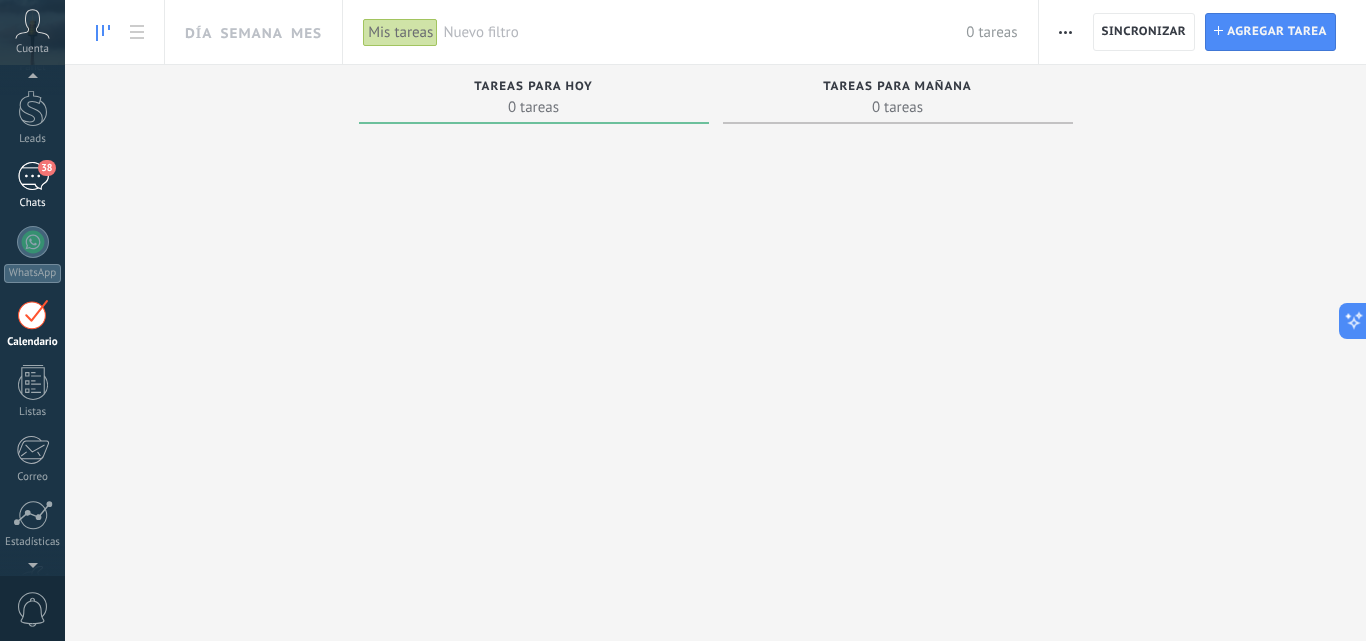click on "38" at bounding box center (46, 168) 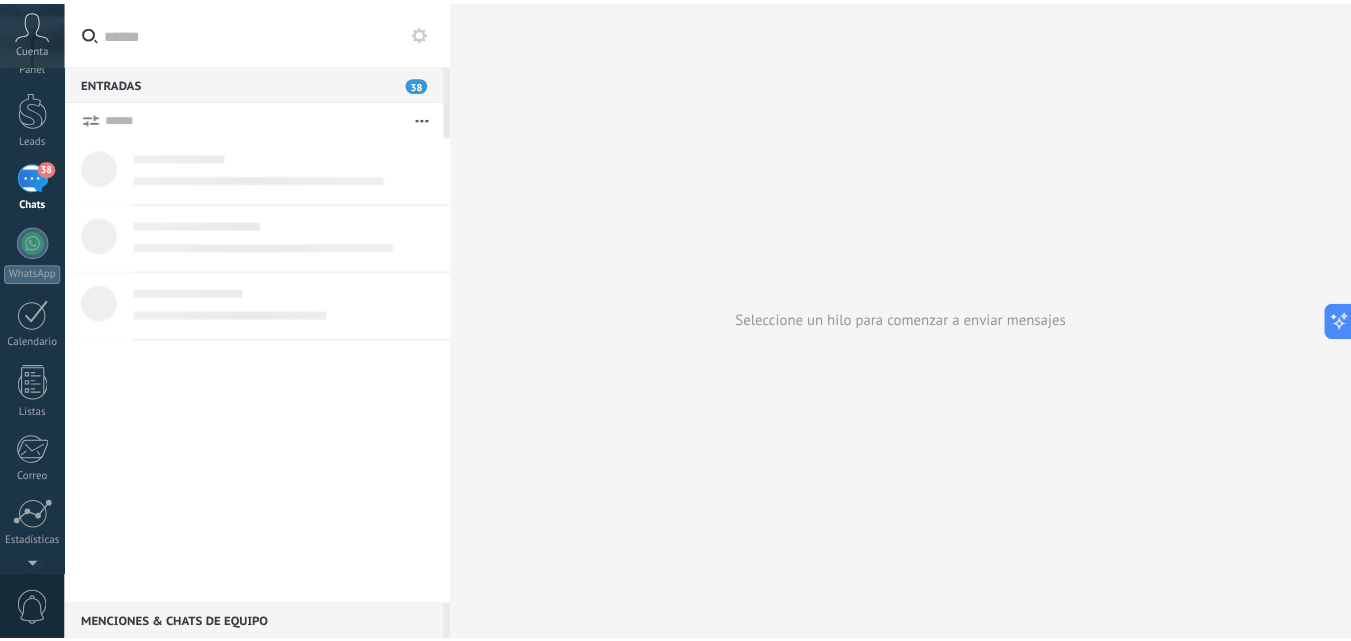 scroll, scrollTop: 0, scrollLeft: 0, axis: both 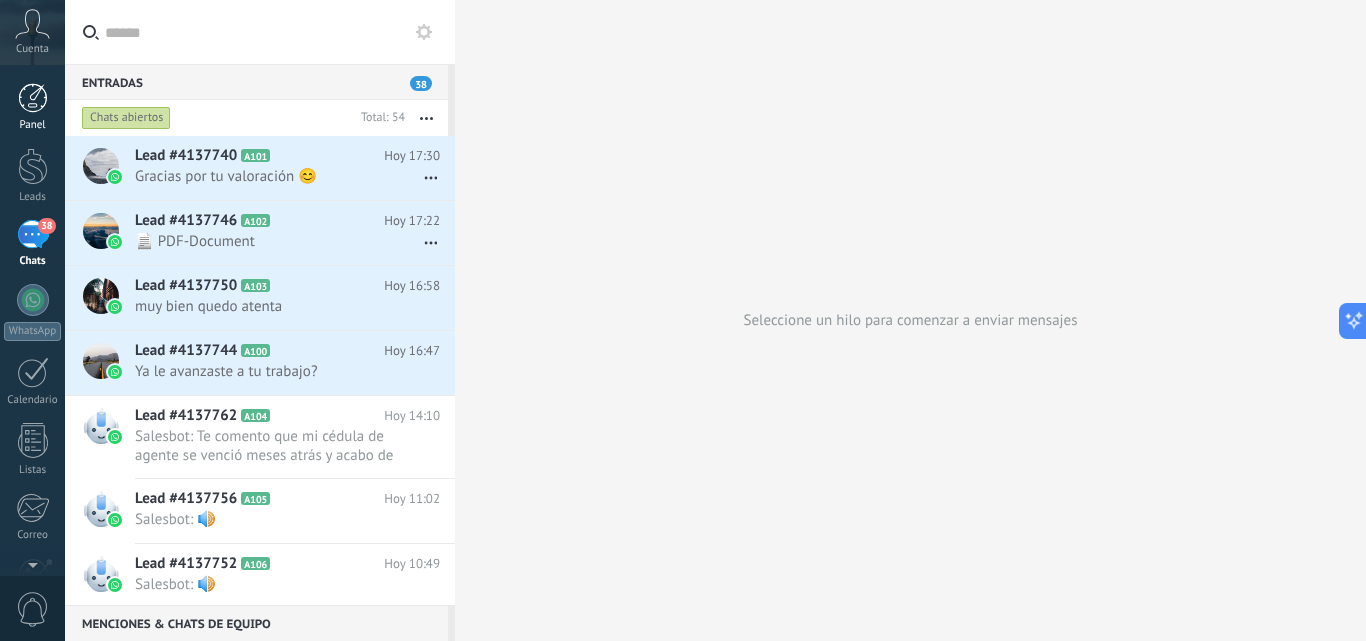 click at bounding box center [33, 98] 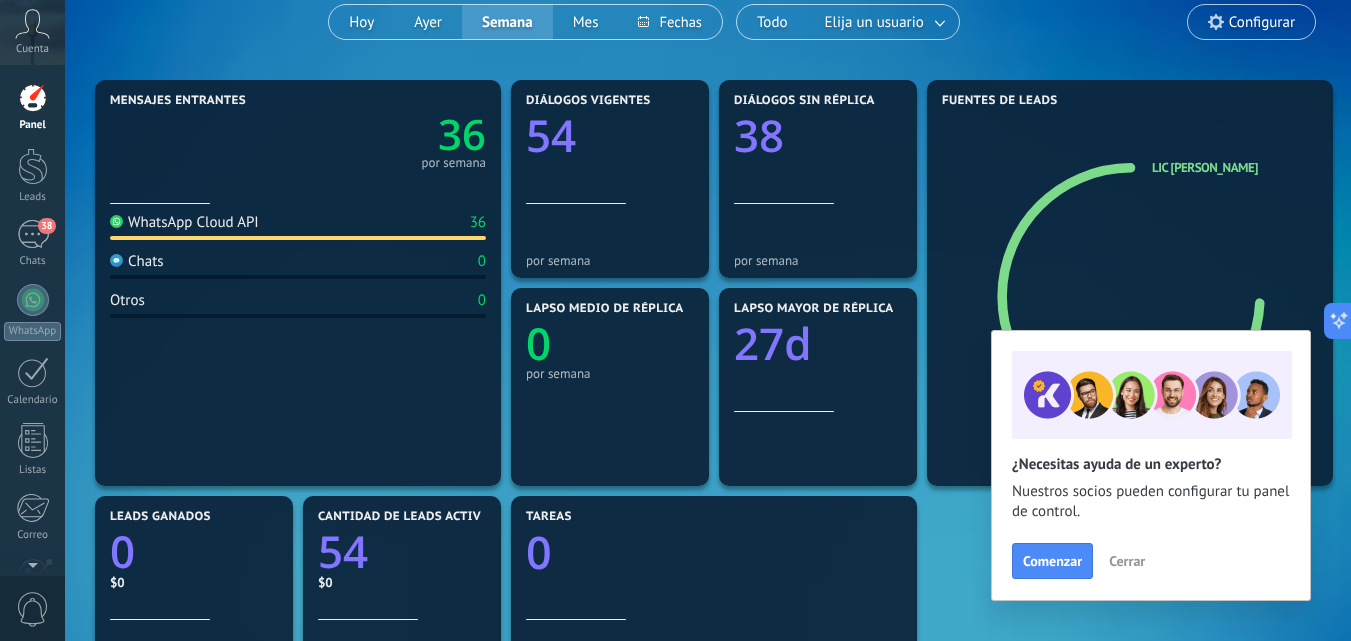 scroll, scrollTop: 195, scrollLeft: 0, axis: vertical 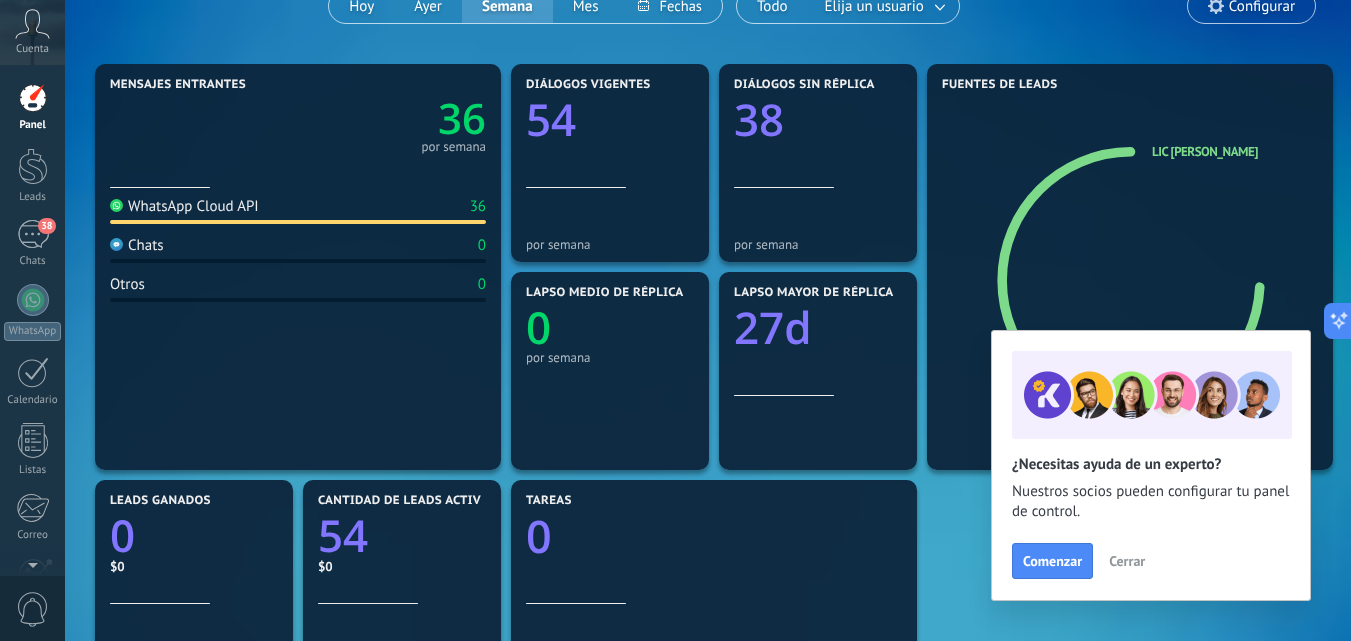 click on "Cerrar" at bounding box center [1127, 561] 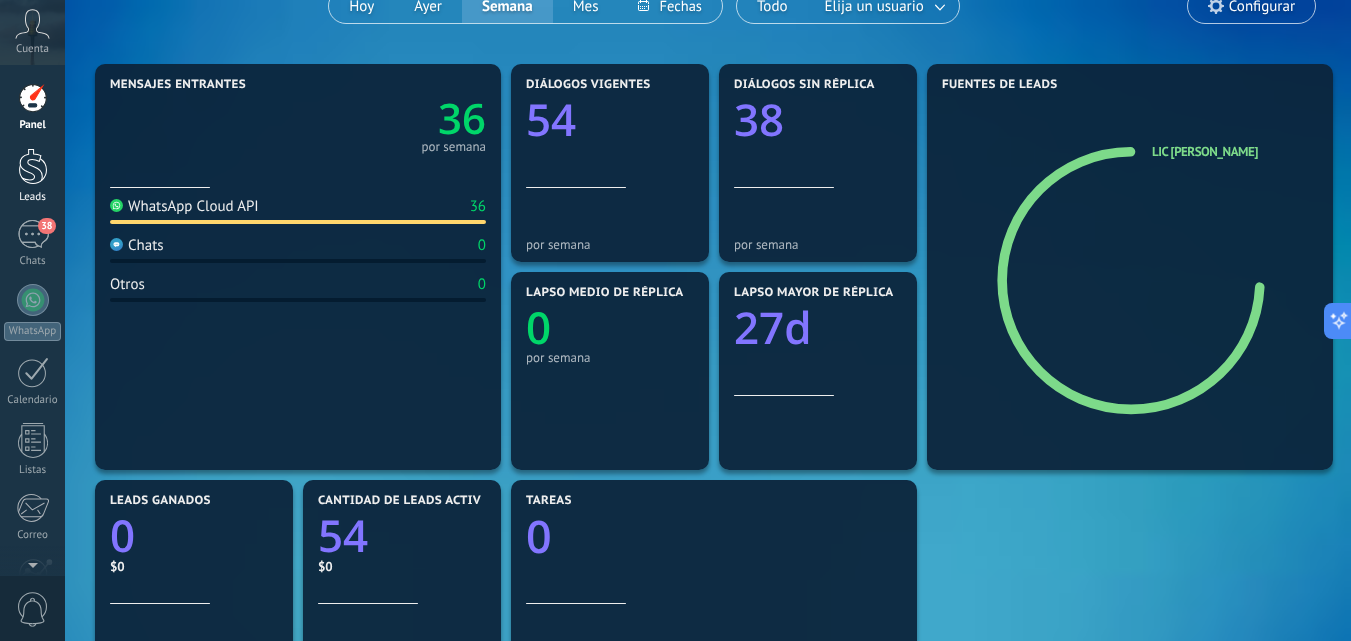 click at bounding box center [33, 166] 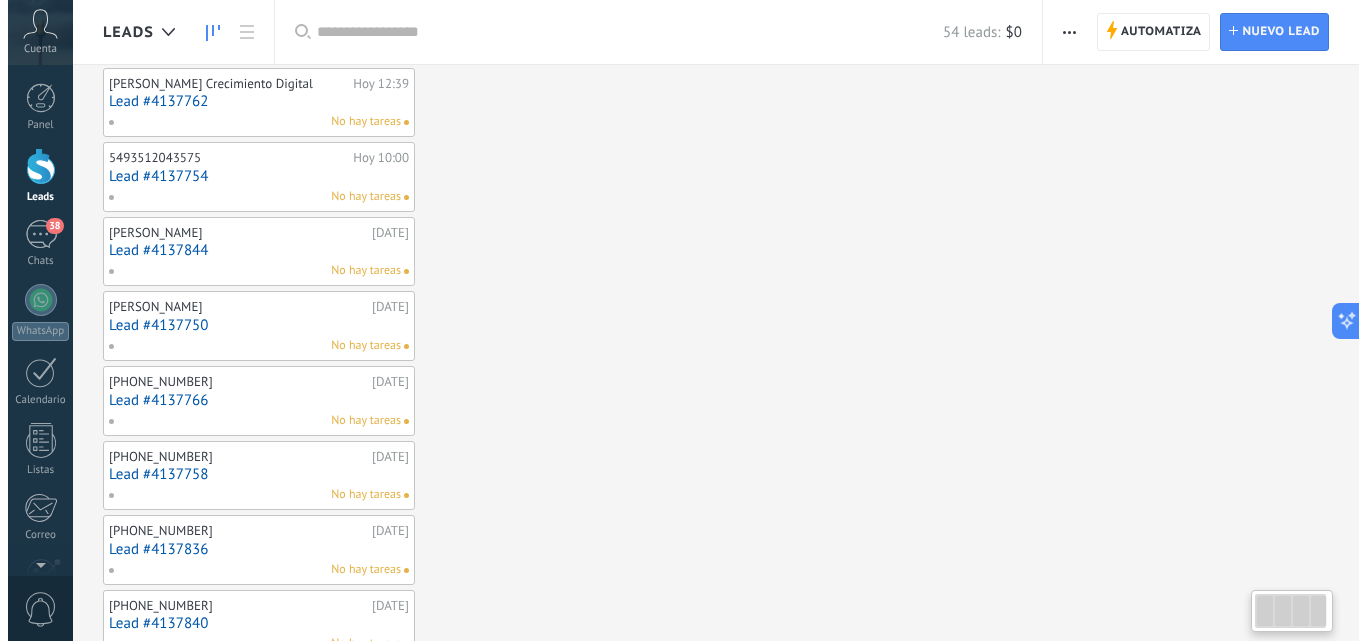 scroll, scrollTop: 0, scrollLeft: 0, axis: both 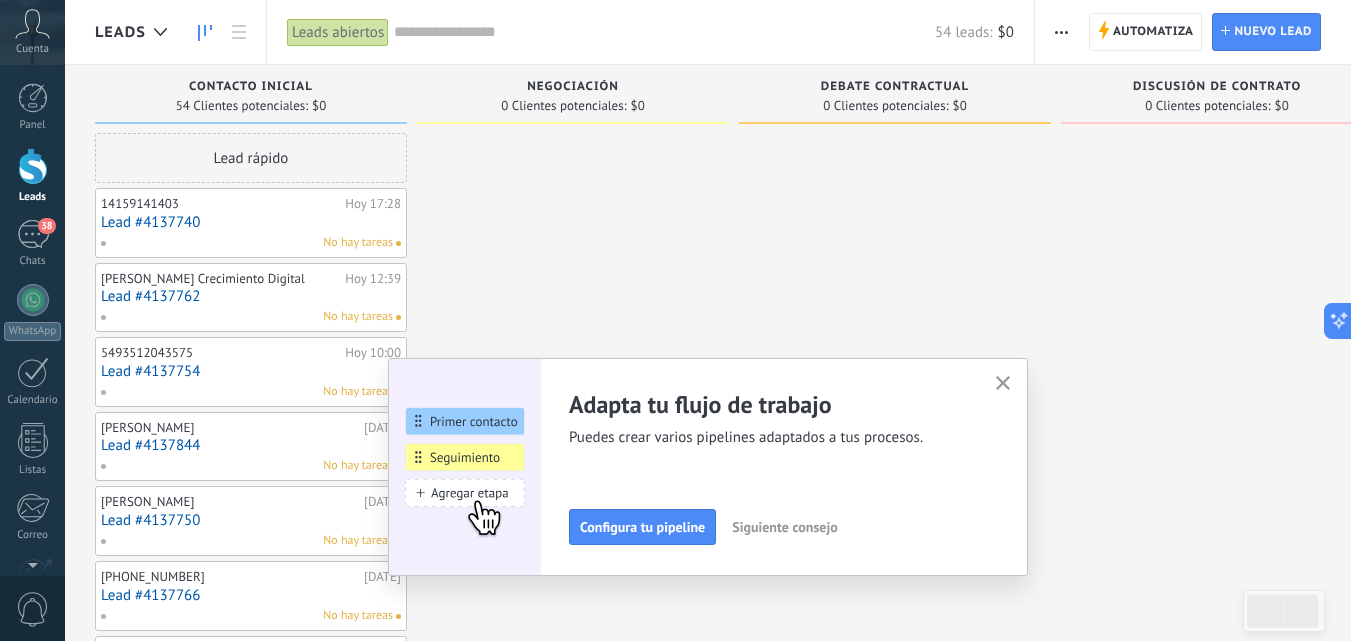 click 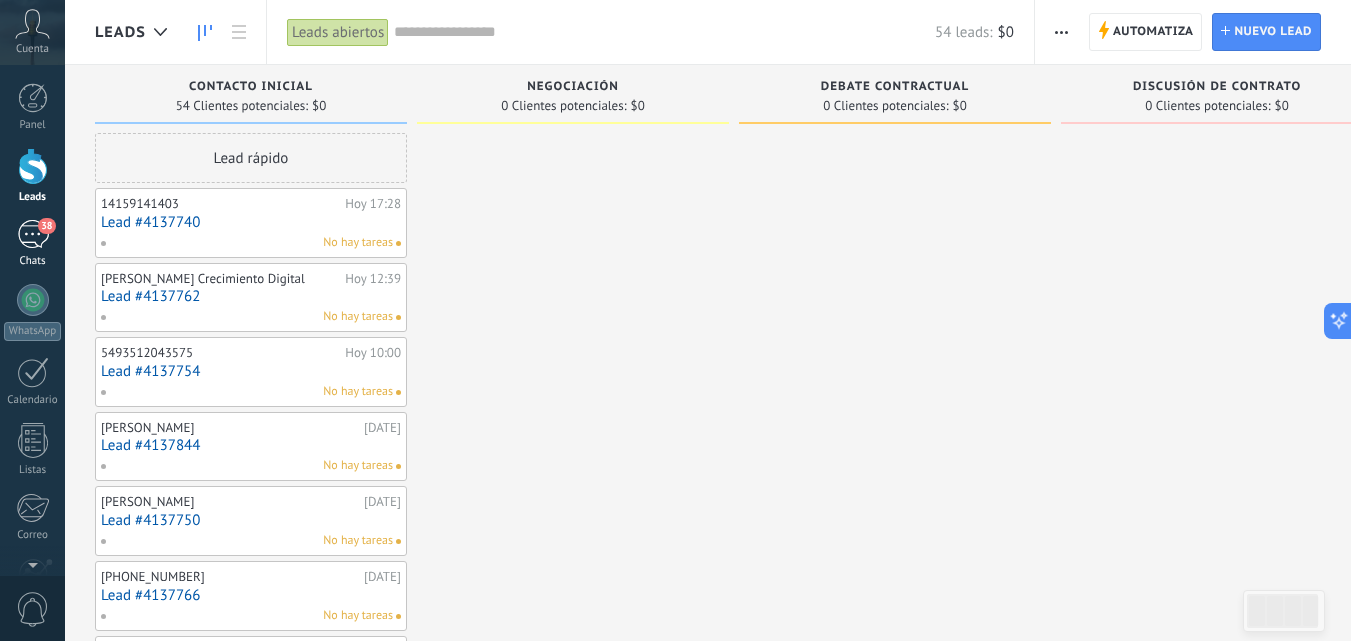 click on "38" at bounding box center (33, 234) 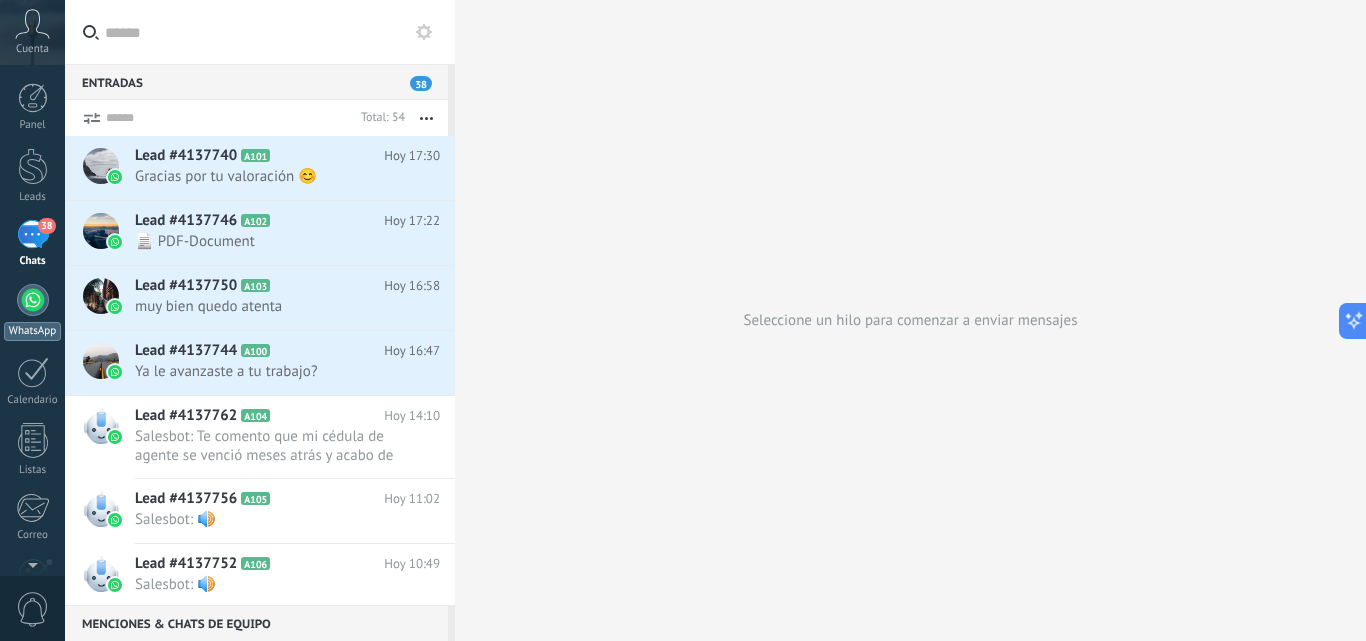 click at bounding box center [33, 300] 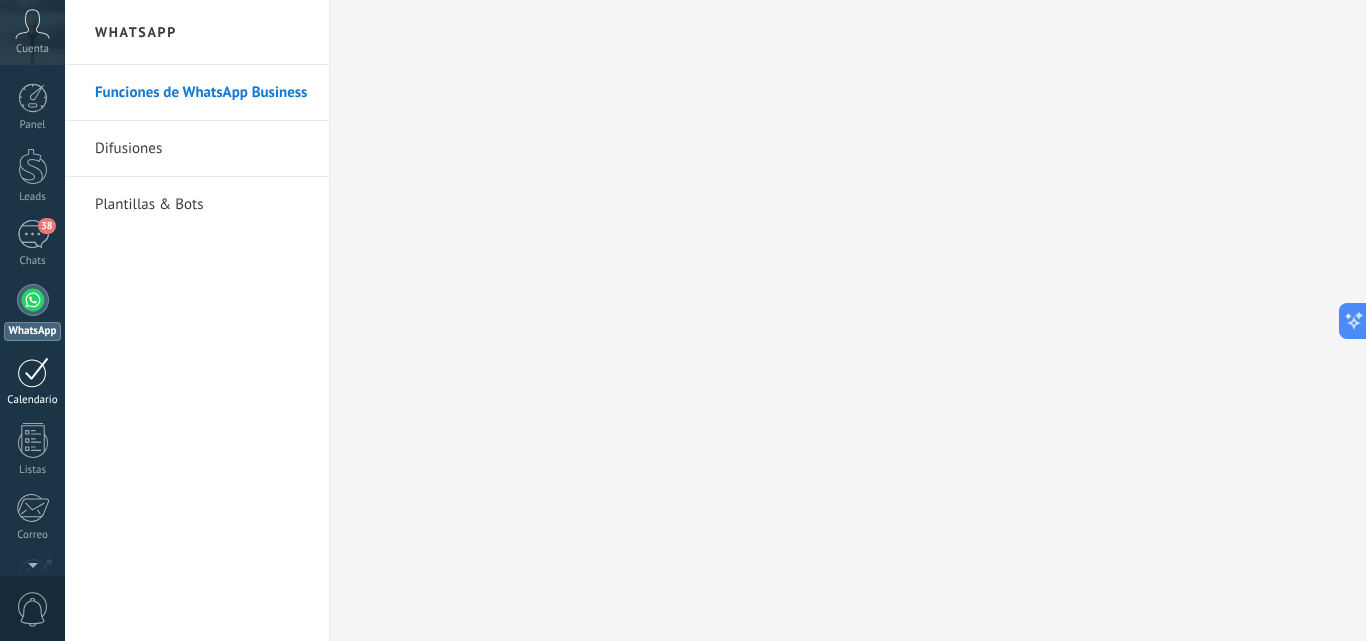 click at bounding box center (33, 372) 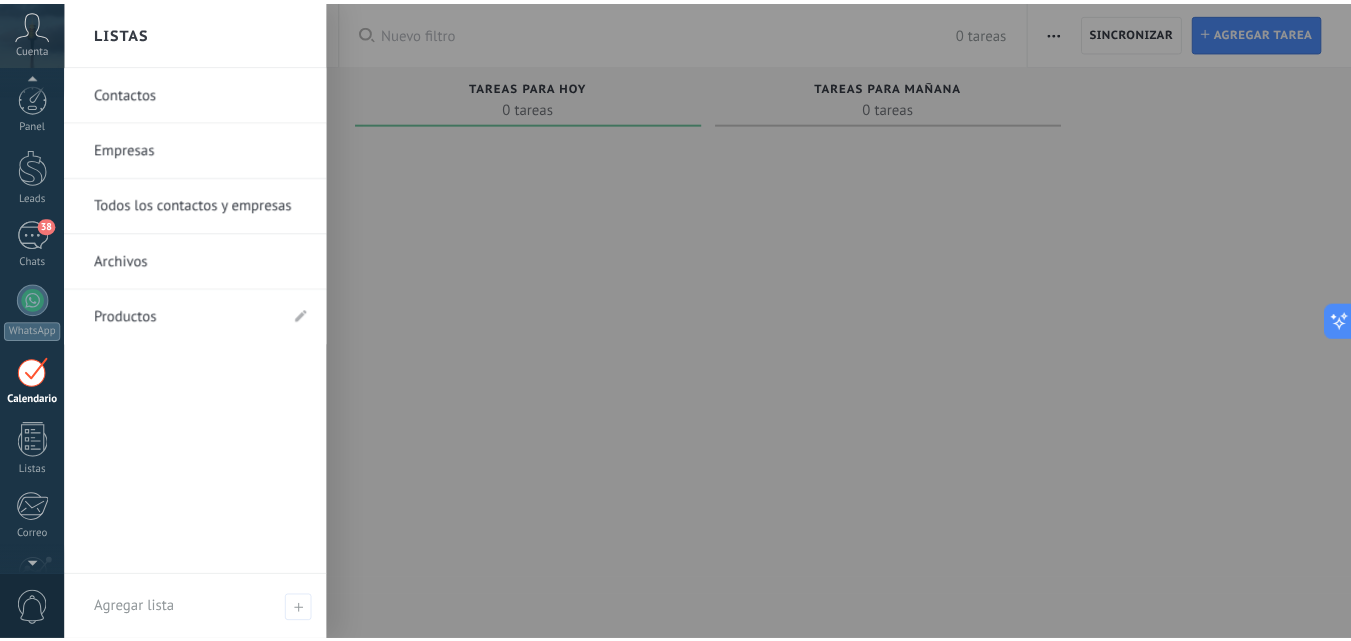 scroll, scrollTop: 58, scrollLeft: 0, axis: vertical 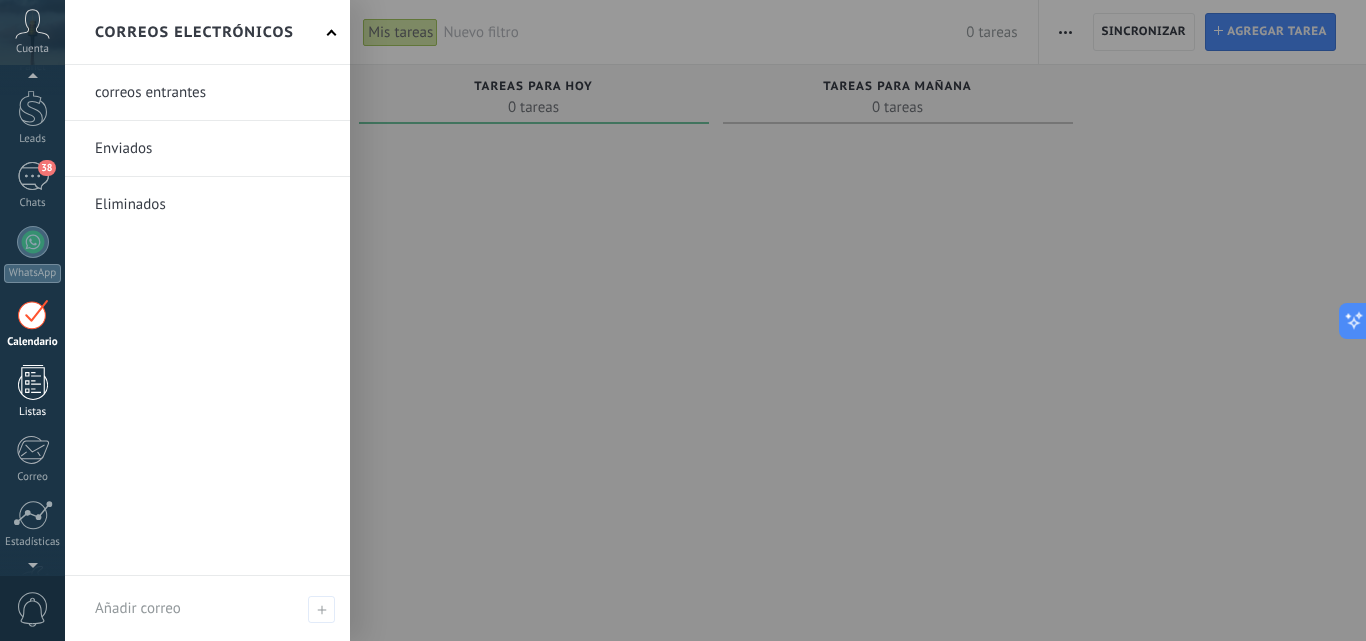 click at bounding box center [33, 382] 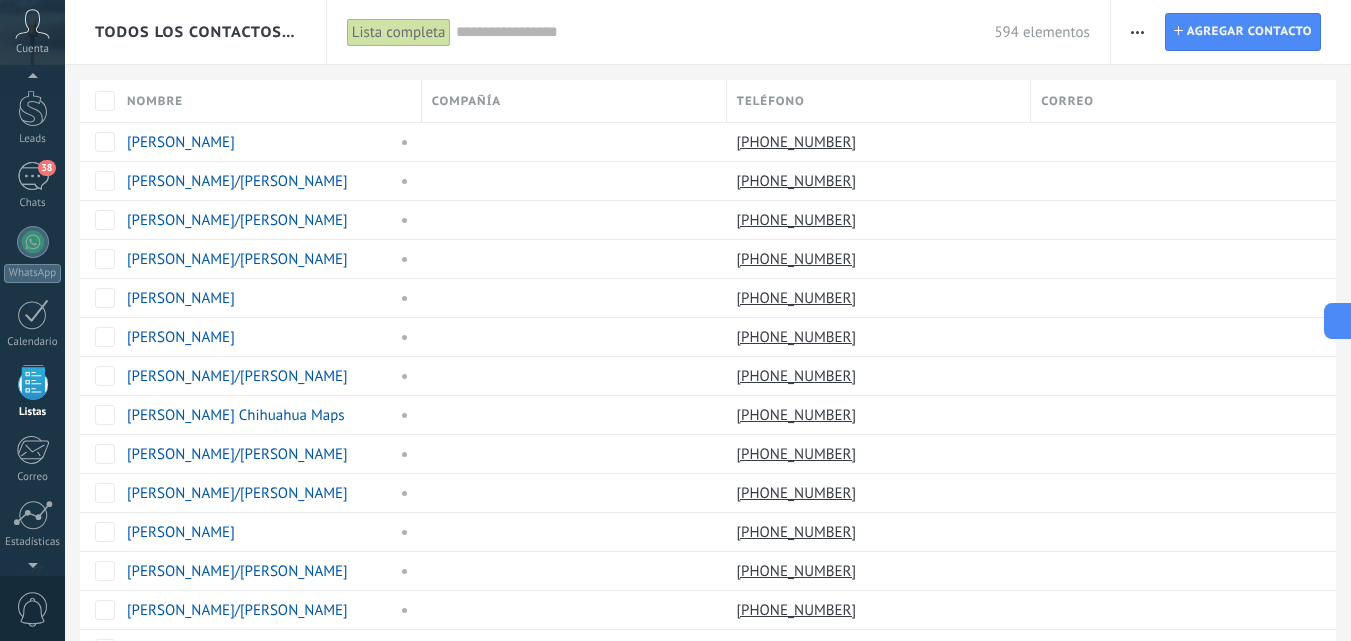 scroll, scrollTop: 124, scrollLeft: 0, axis: vertical 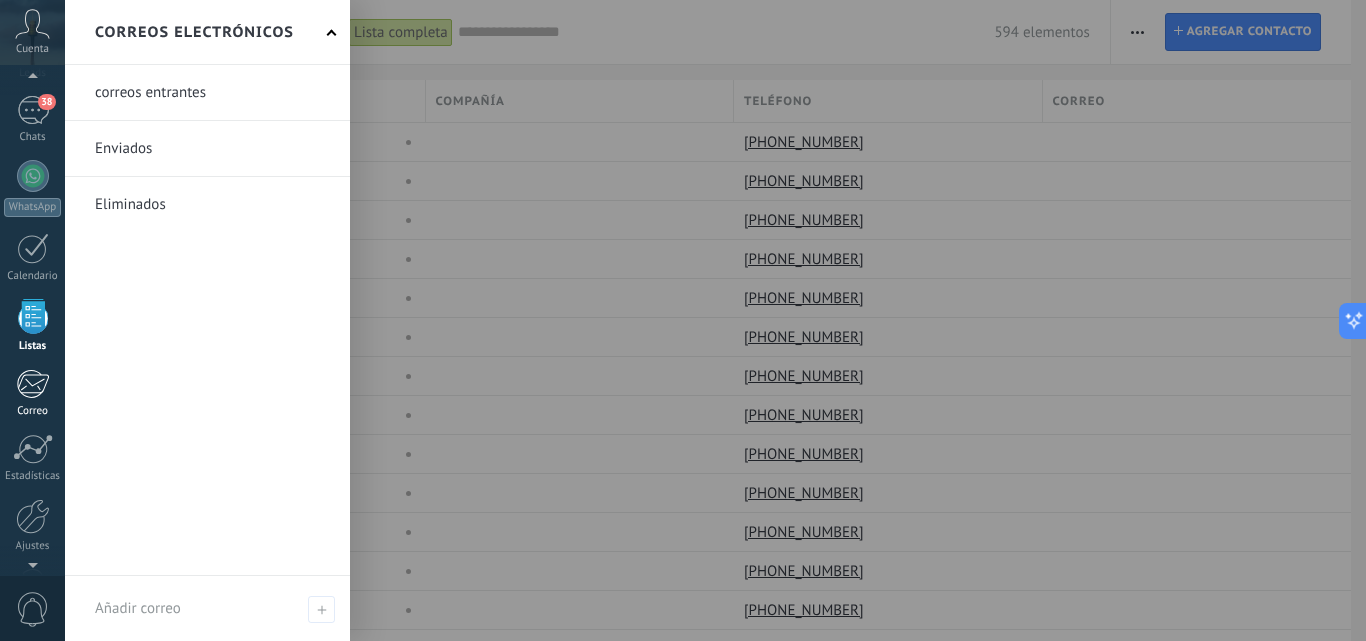 click at bounding box center [32, 384] 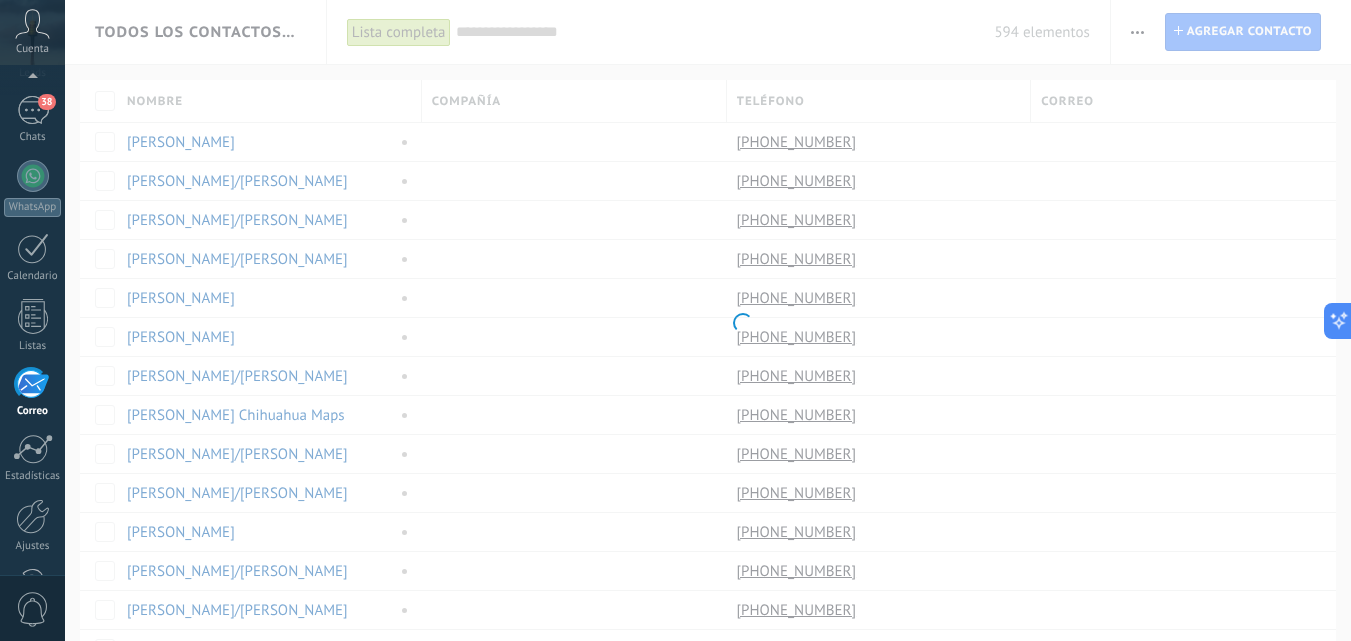 scroll, scrollTop: 191, scrollLeft: 0, axis: vertical 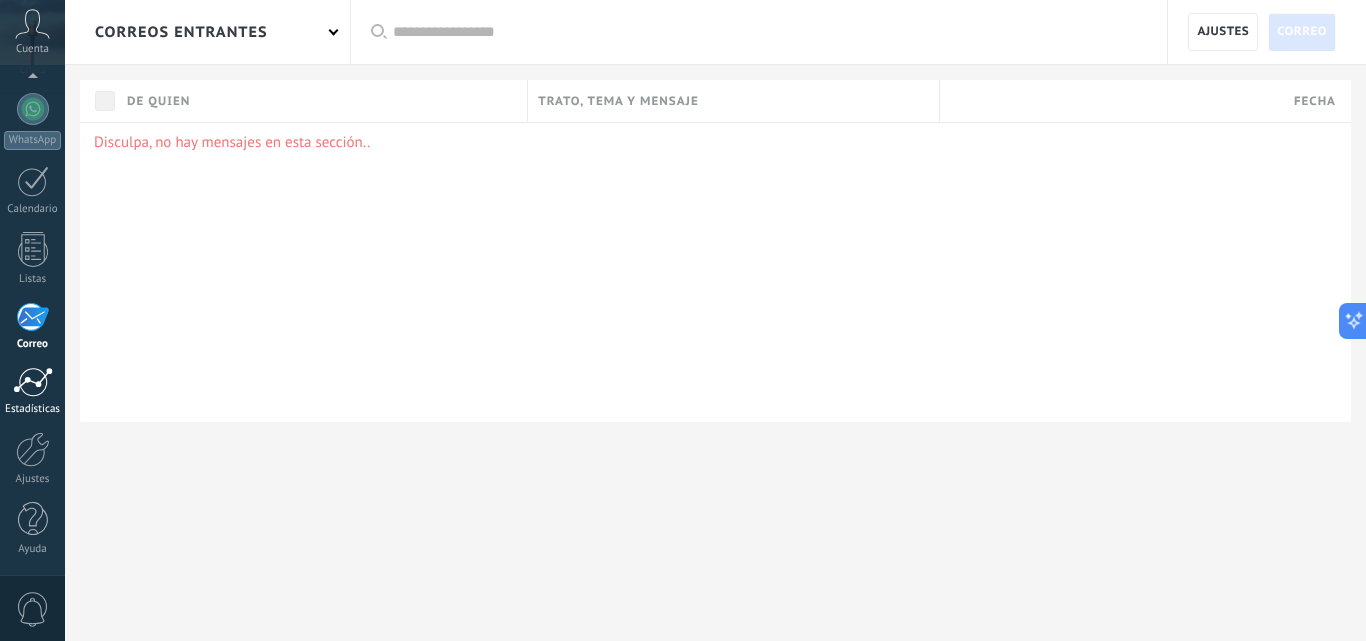 click on "Estadísticas" at bounding box center (32, 391) 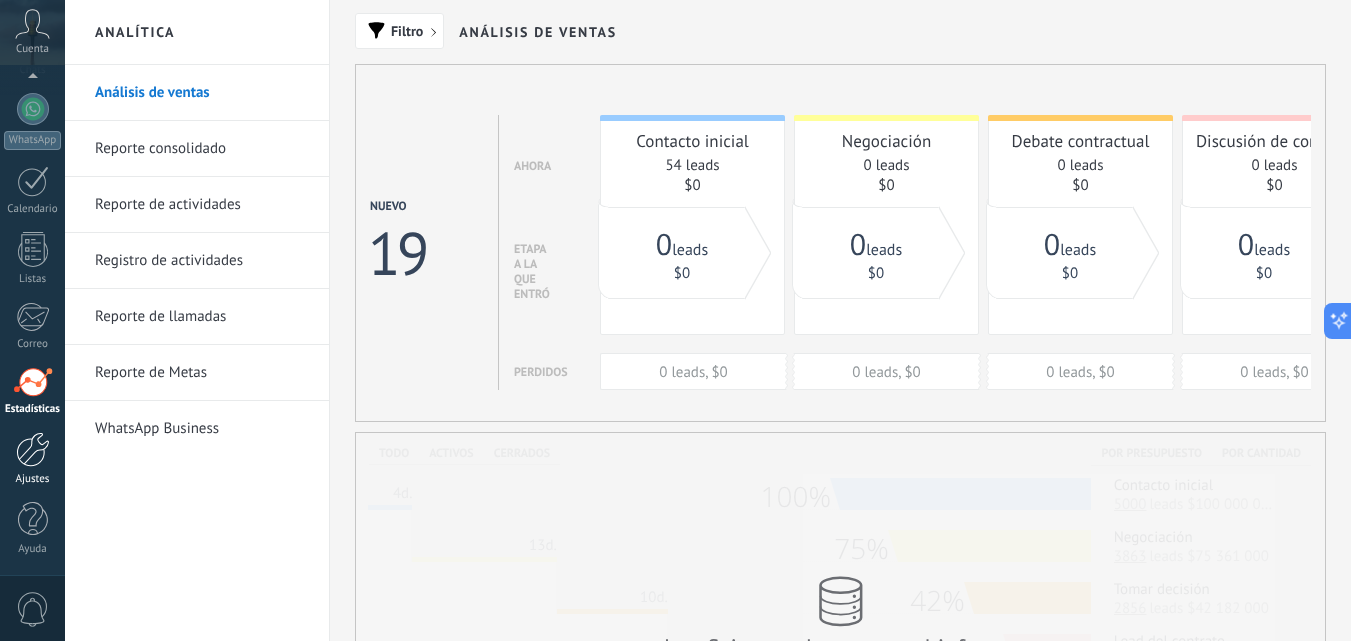 click at bounding box center (33, 449) 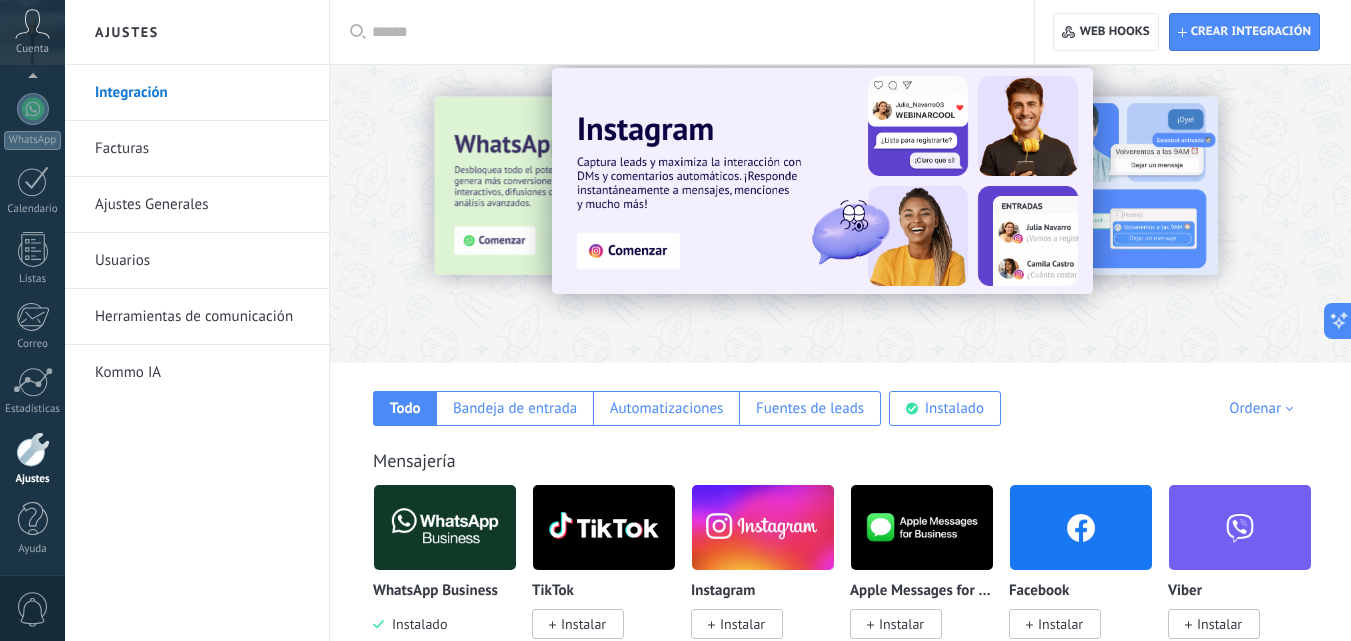 scroll, scrollTop: 355, scrollLeft: 0, axis: vertical 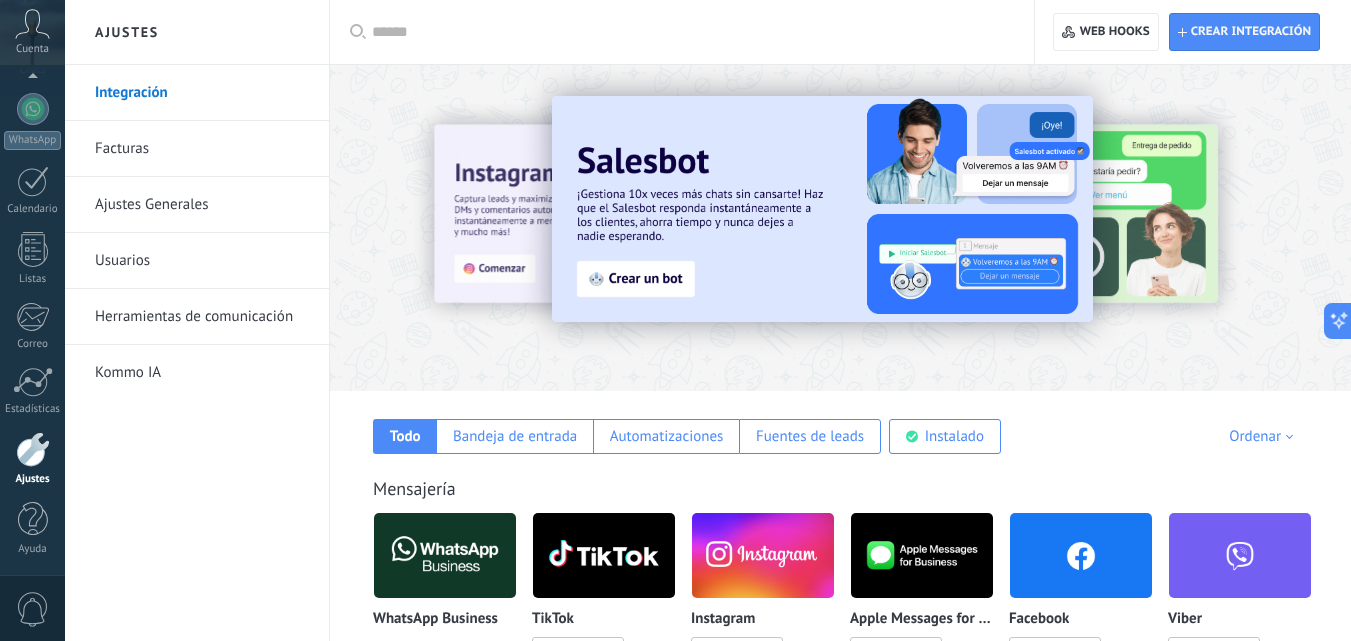 click on "Ajustes Generales" at bounding box center [202, 205] 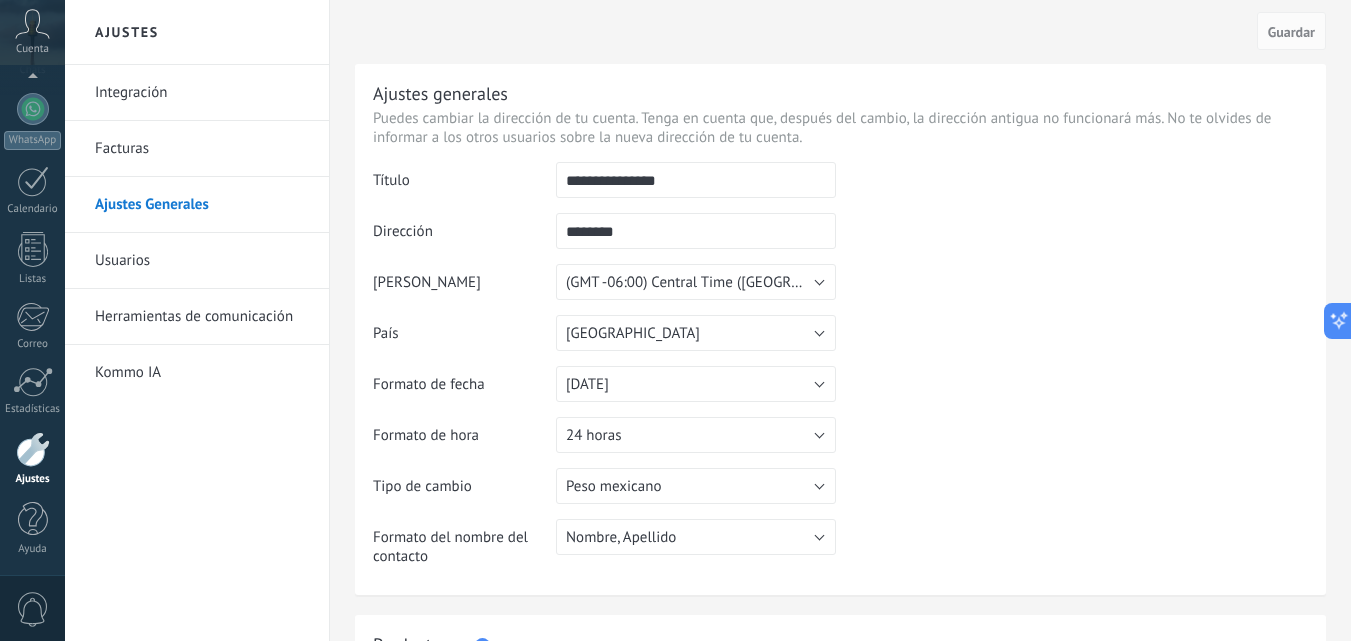 click at bounding box center (1072, 264) 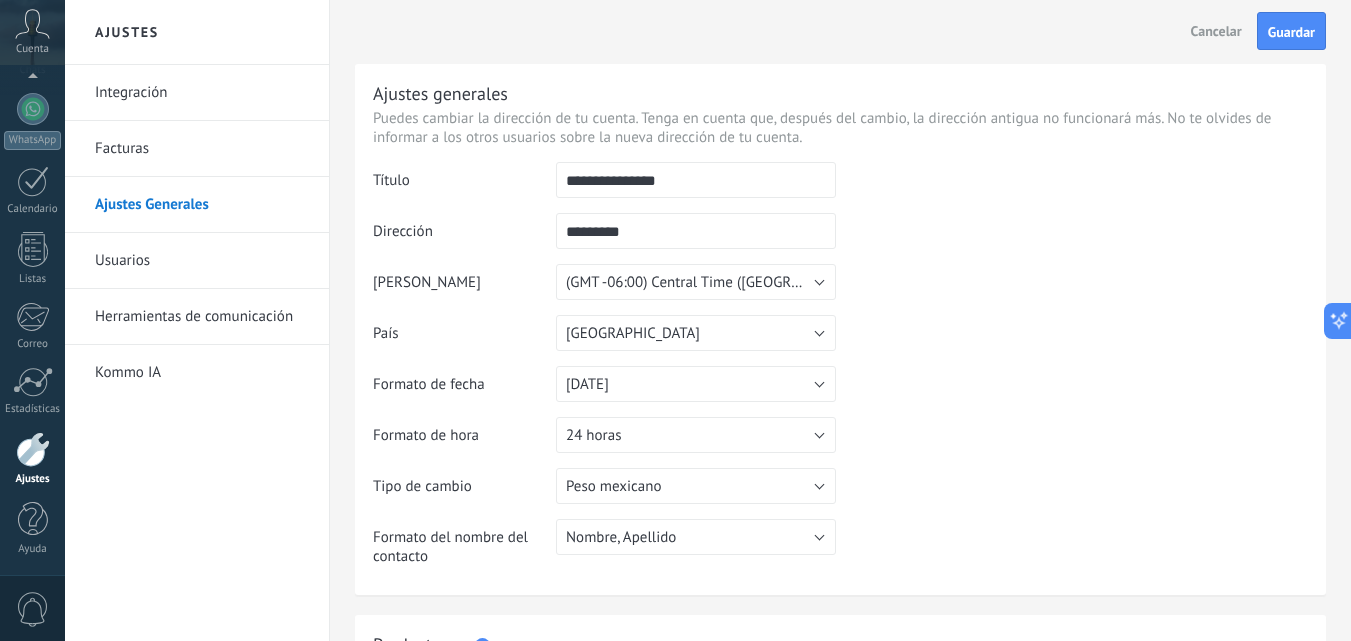 type on "*********" 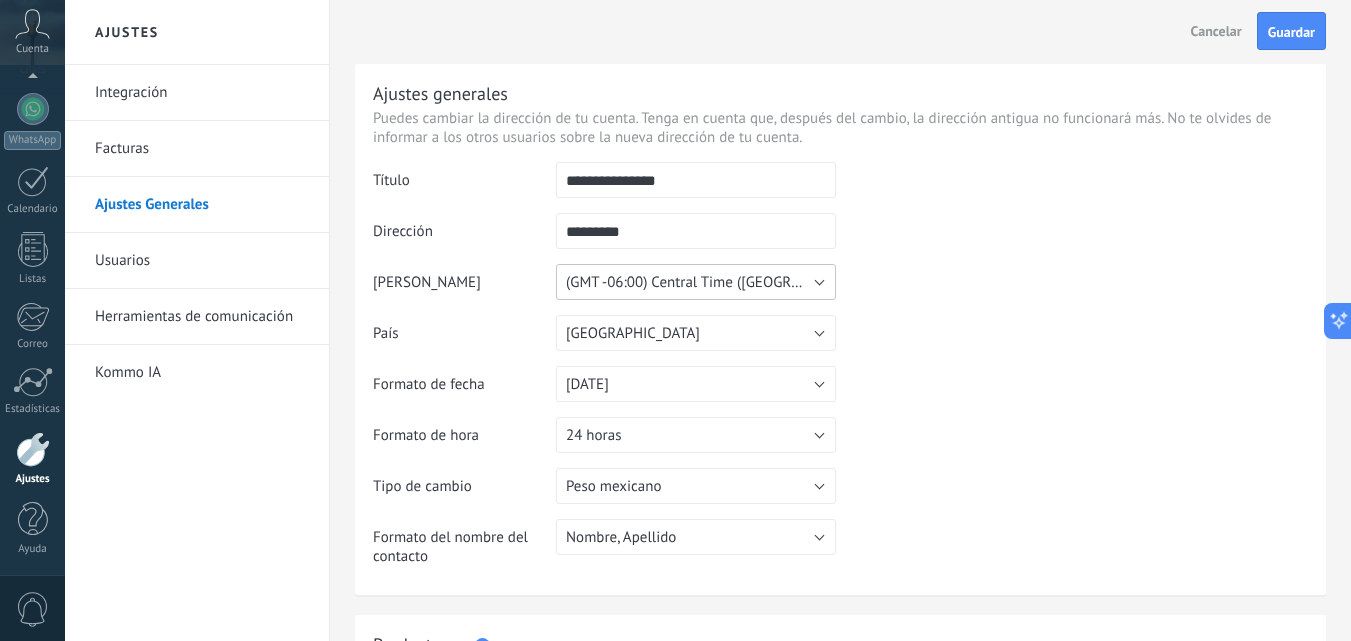 click on "(GMT -06:00) Central Time ([GEOGRAPHIC_DATA] & [GEOGRAPHIC_DATA])" at bounding box center (799, 282) 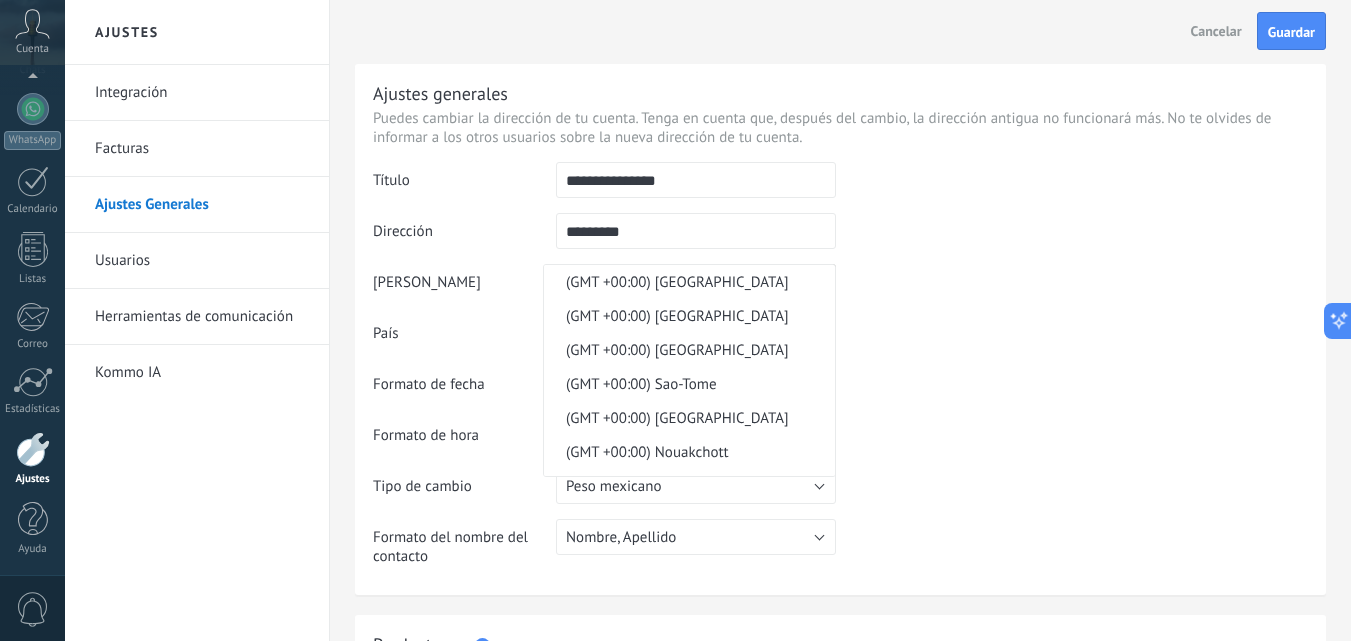 scroll, scrollTop: 12800, scrollLeft: 0, axis: vertical 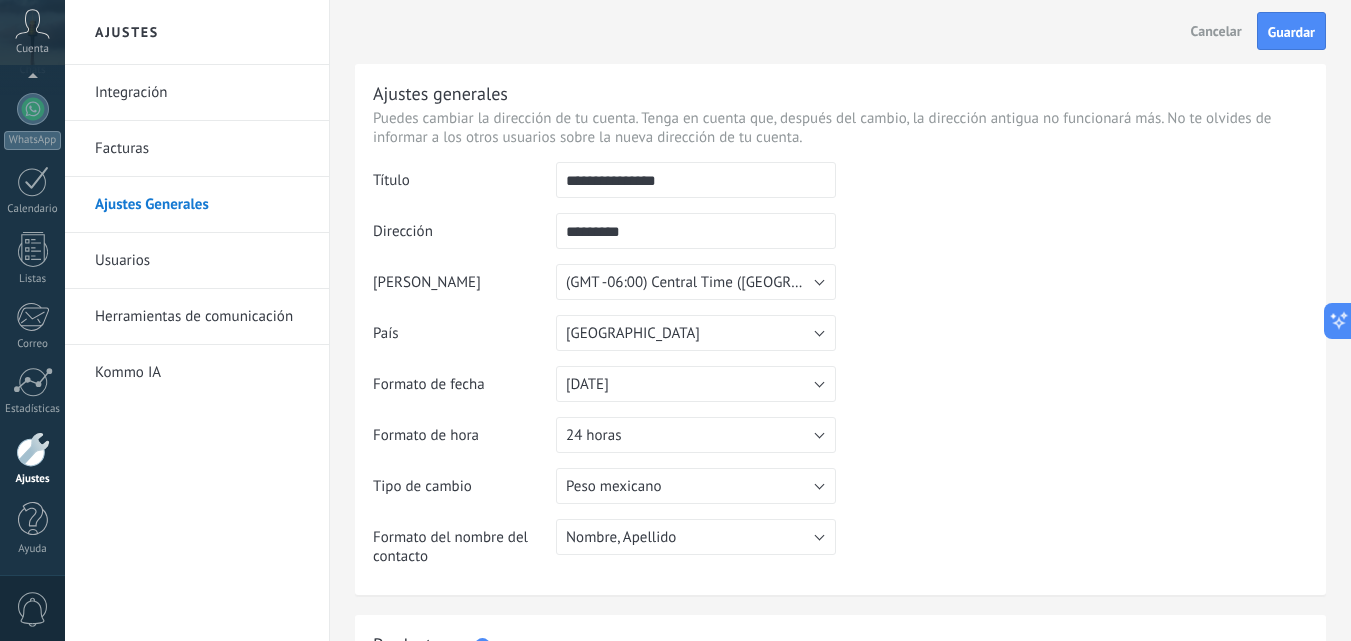 click at bounding box center [1072, 264] 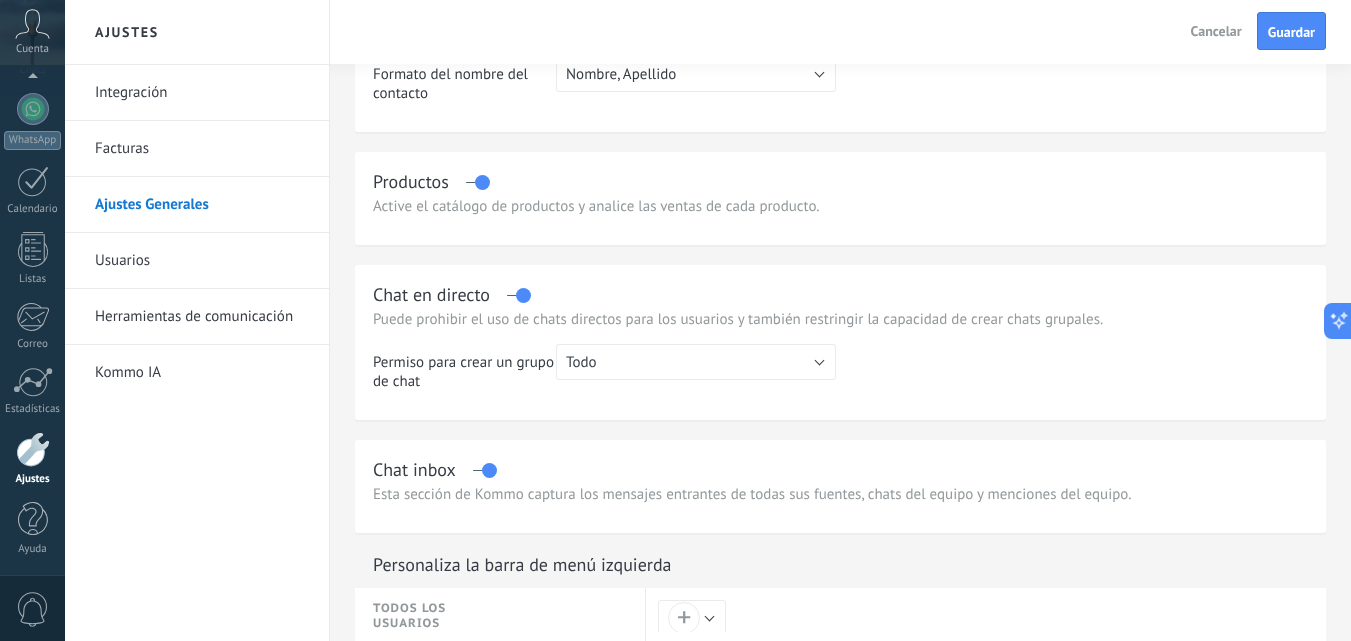 scroll, scrollTop: 467, scrollLeft: 0, axis: vertical 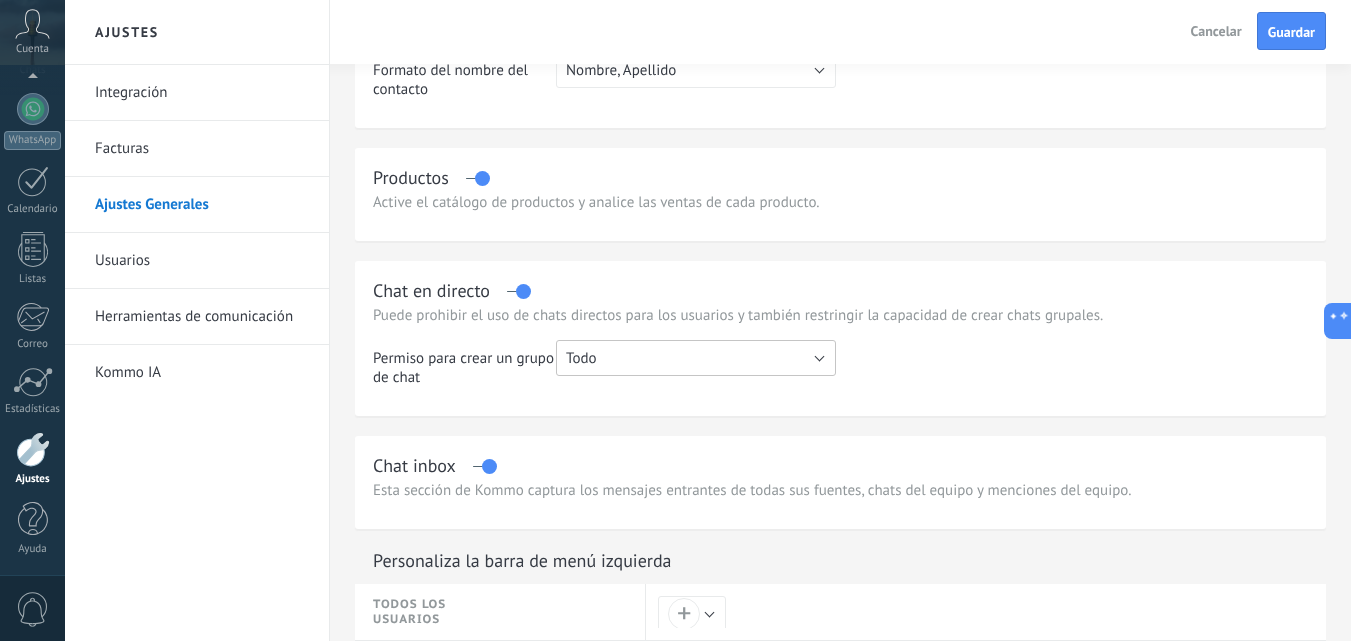 click on "Todo" at bounding box center (696, 358) 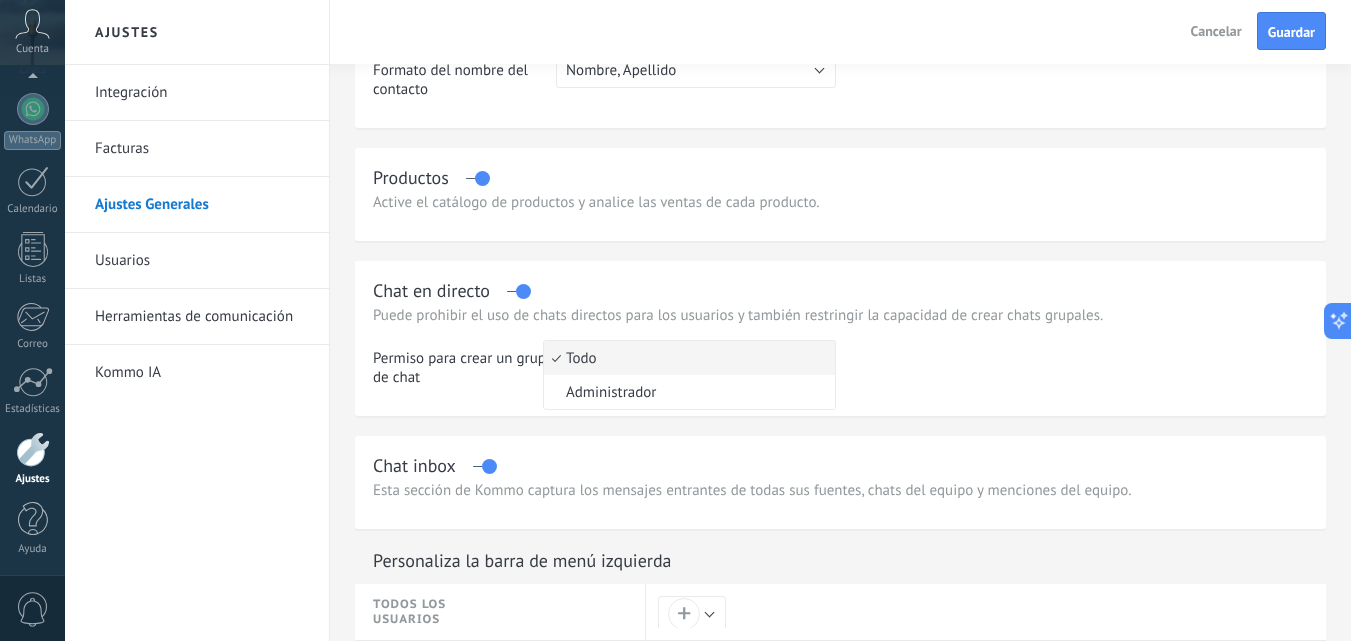 click on "Todo" at bounding box center [686, 358] 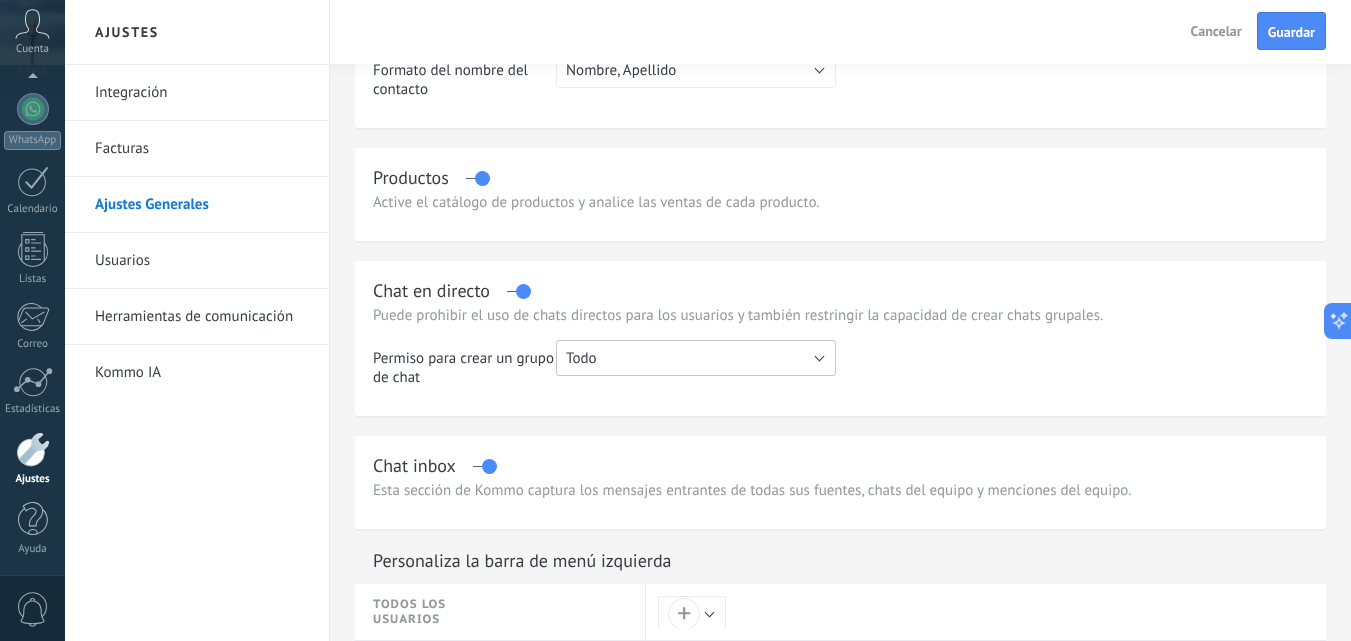 type 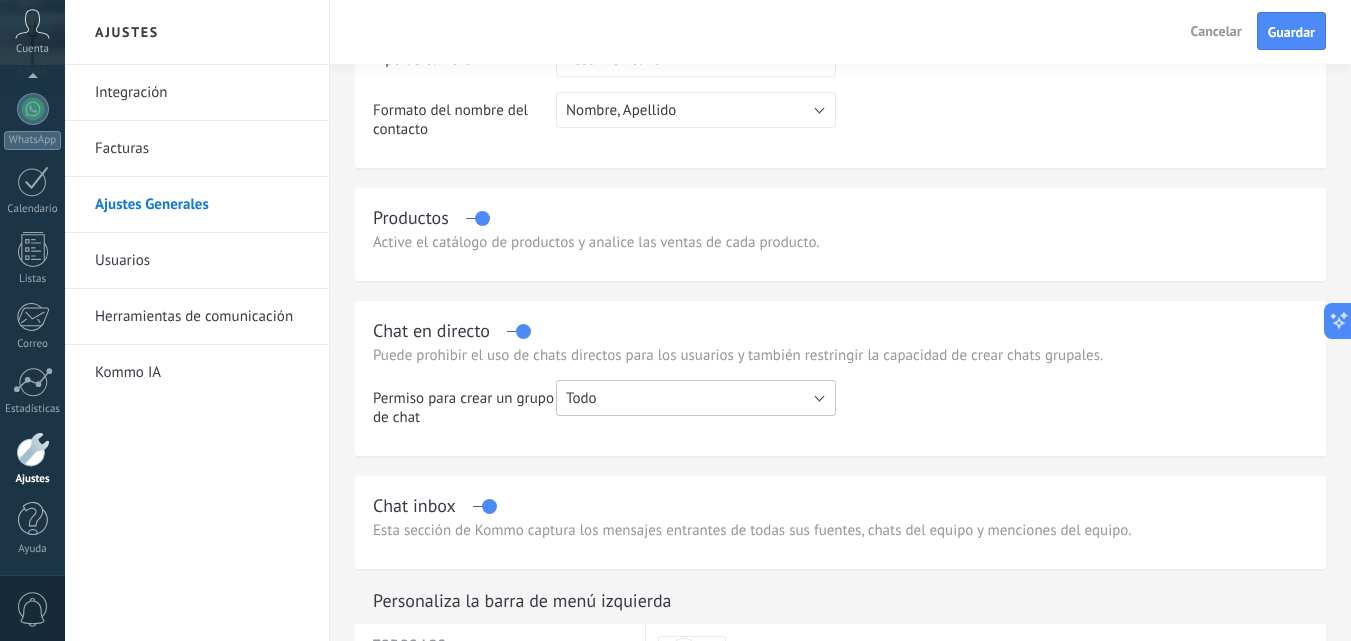 scroll, scrollTop: 0, scrollLeft: 0, axis: both 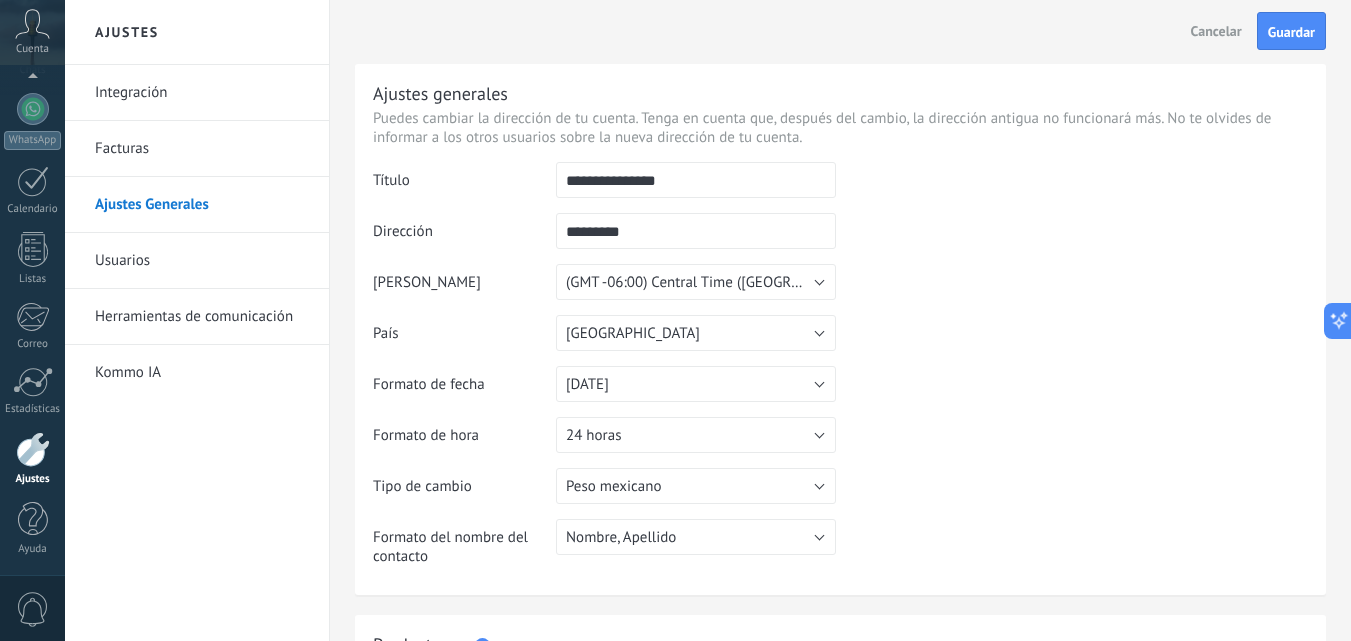 click on "Integración" at bounding box center (202, 93) 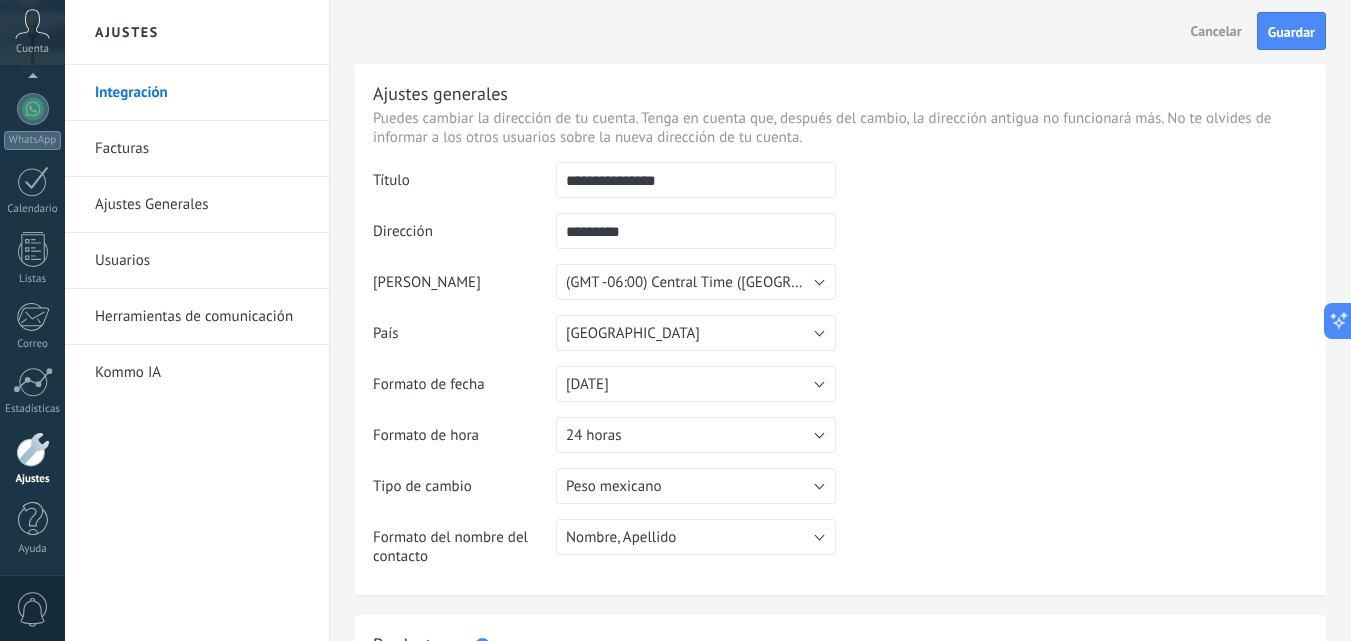 click at bounding box center [1072, 264] 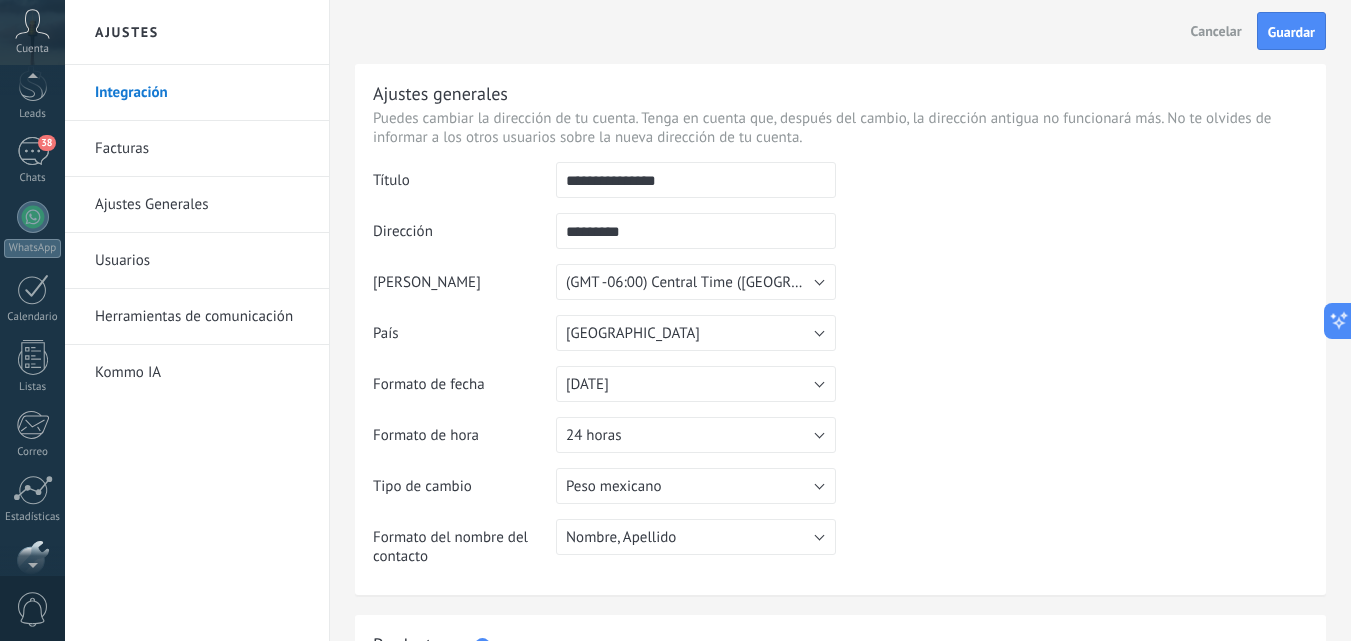 scroll, scrollTop: 29, scrollLeft: 0, axis: vertical 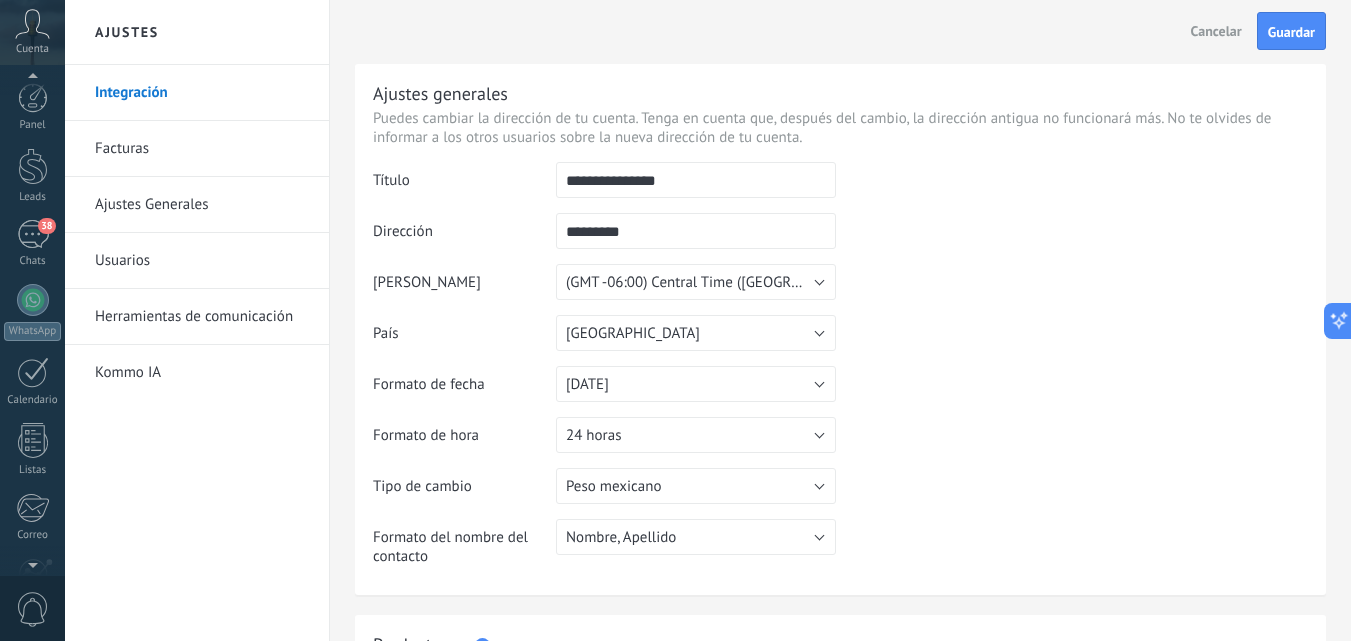 click on "©  2025  derechos reservados |  Términos de uso
Soporte técnico
auto claro oscuro
Cuenta
[PERSON_NAME]
ID de cuenta
34848931
perfil
salir" at bounding box center (32, 320) 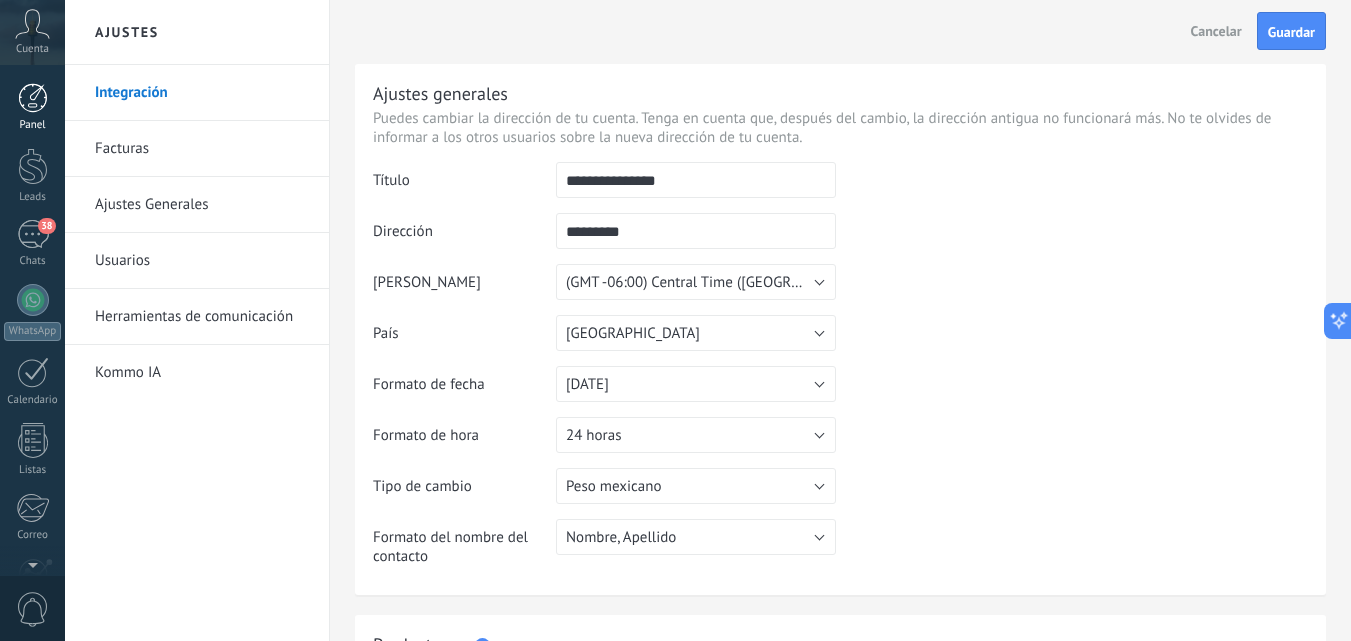 click at bounding box center [33, 98] 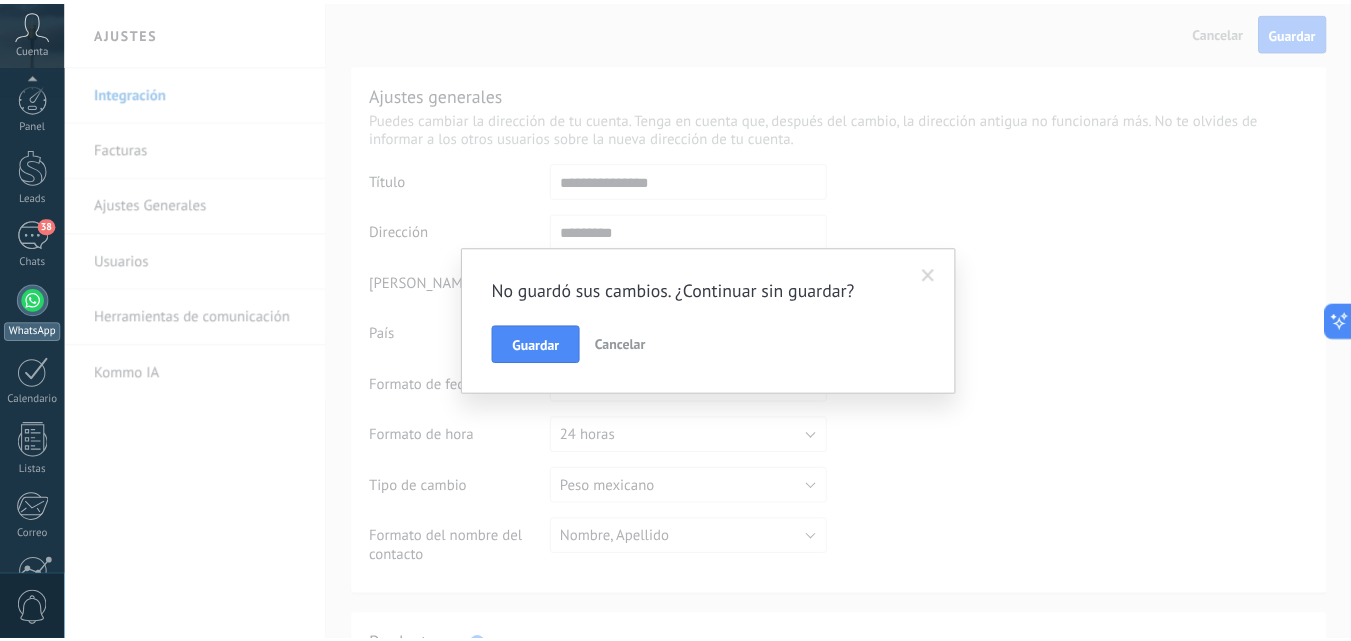 scroll, scrollTop: 191, scrollLeft: 0, axis: vertical 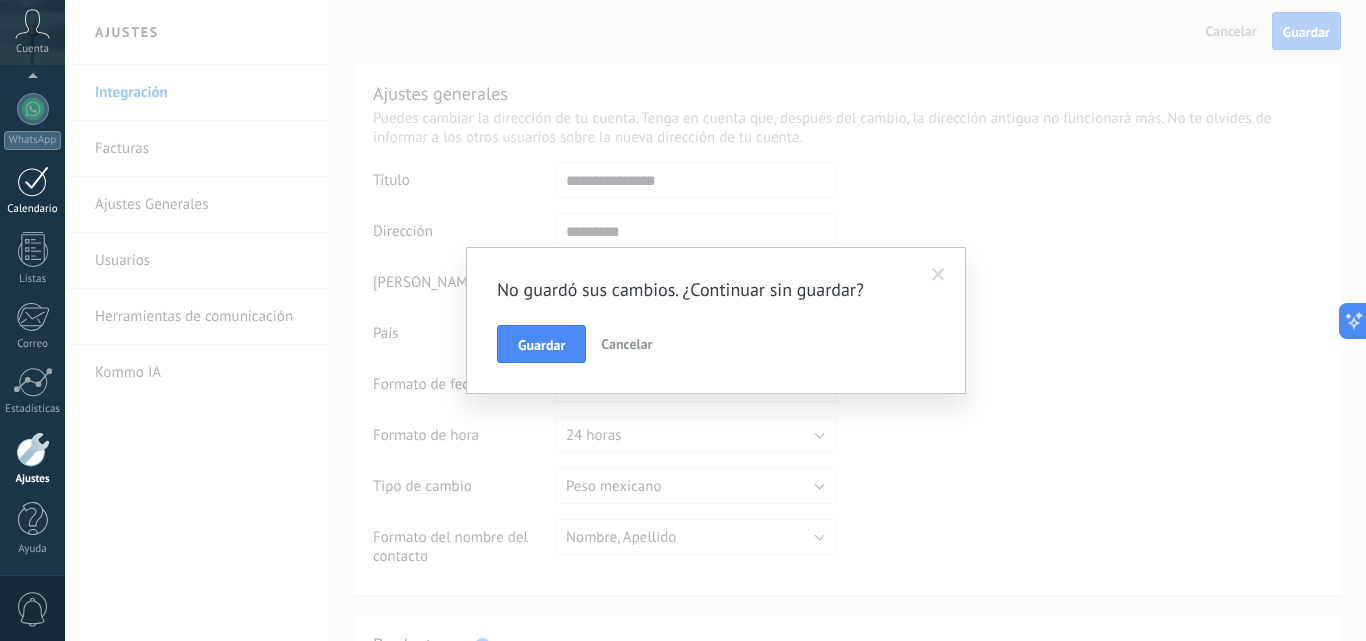 click at bounding box center [33, 181] 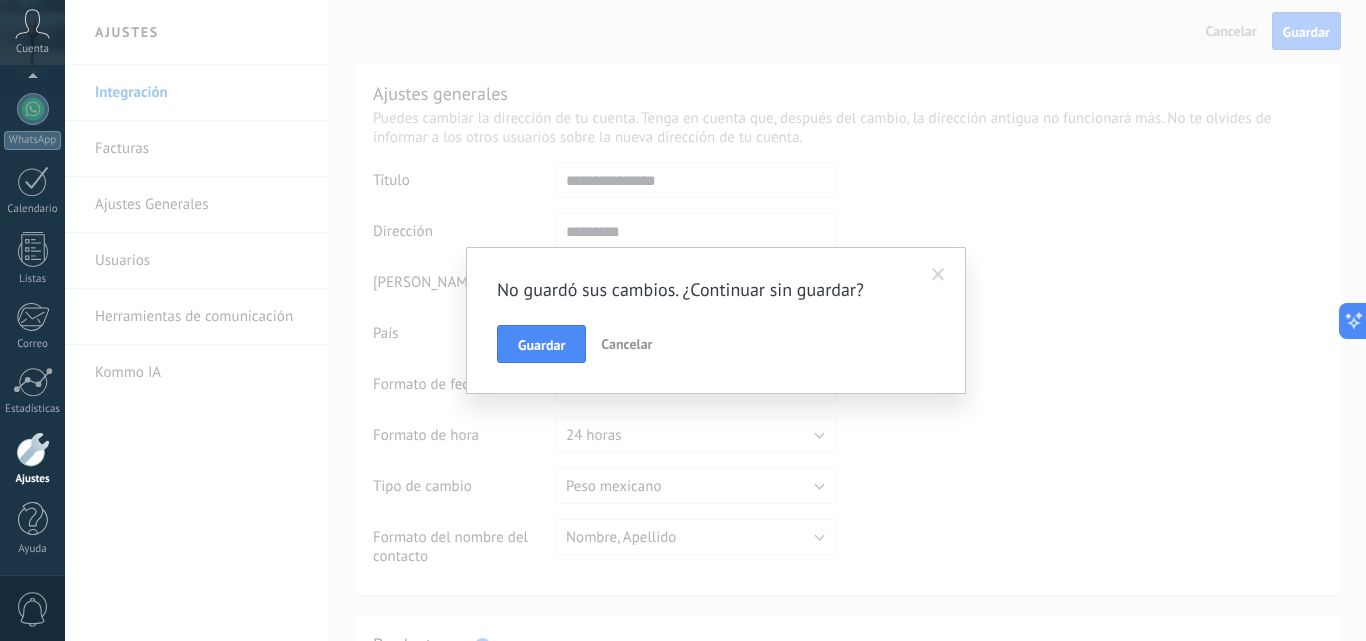 click at bounding box center (938, 275) 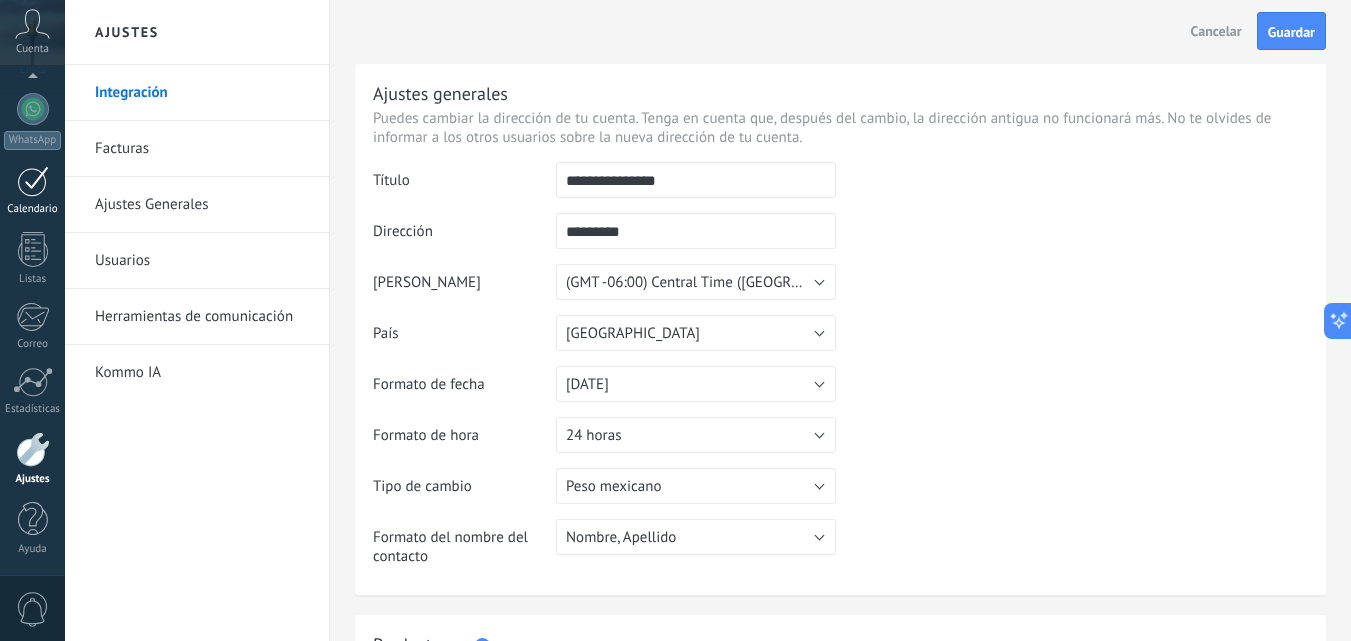 click at bounding box center (33, 181) 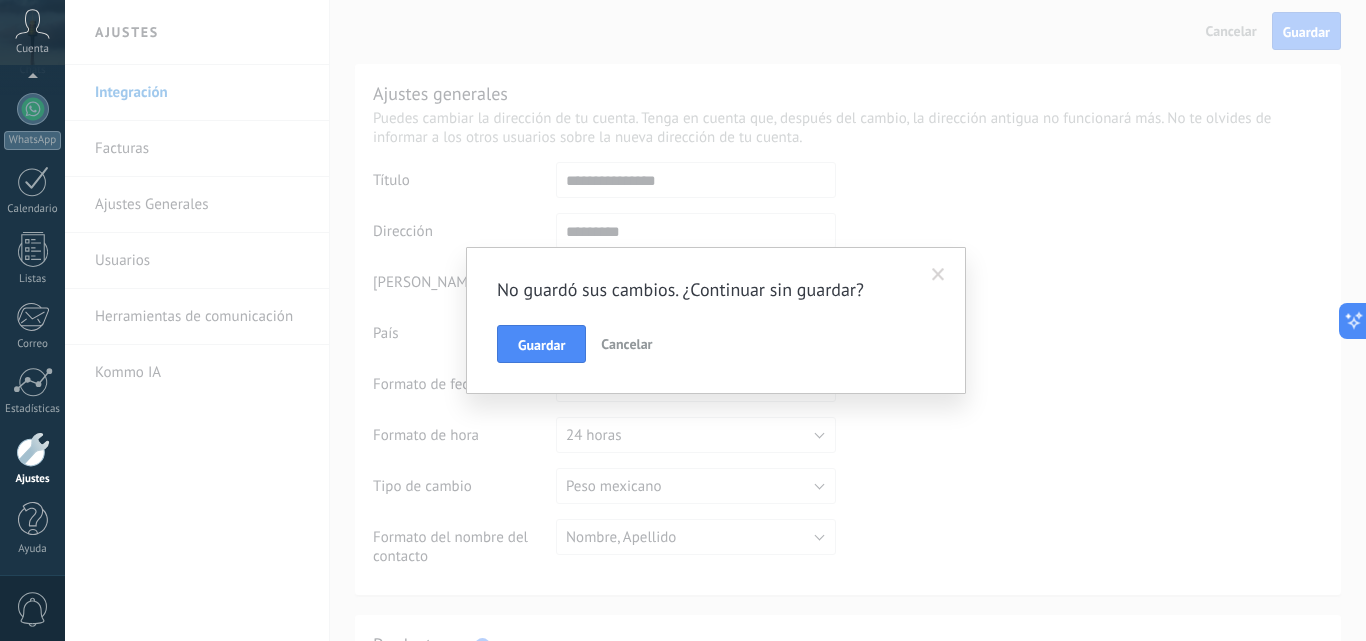 click on "Cancelar" at bounding box center [626, 344] 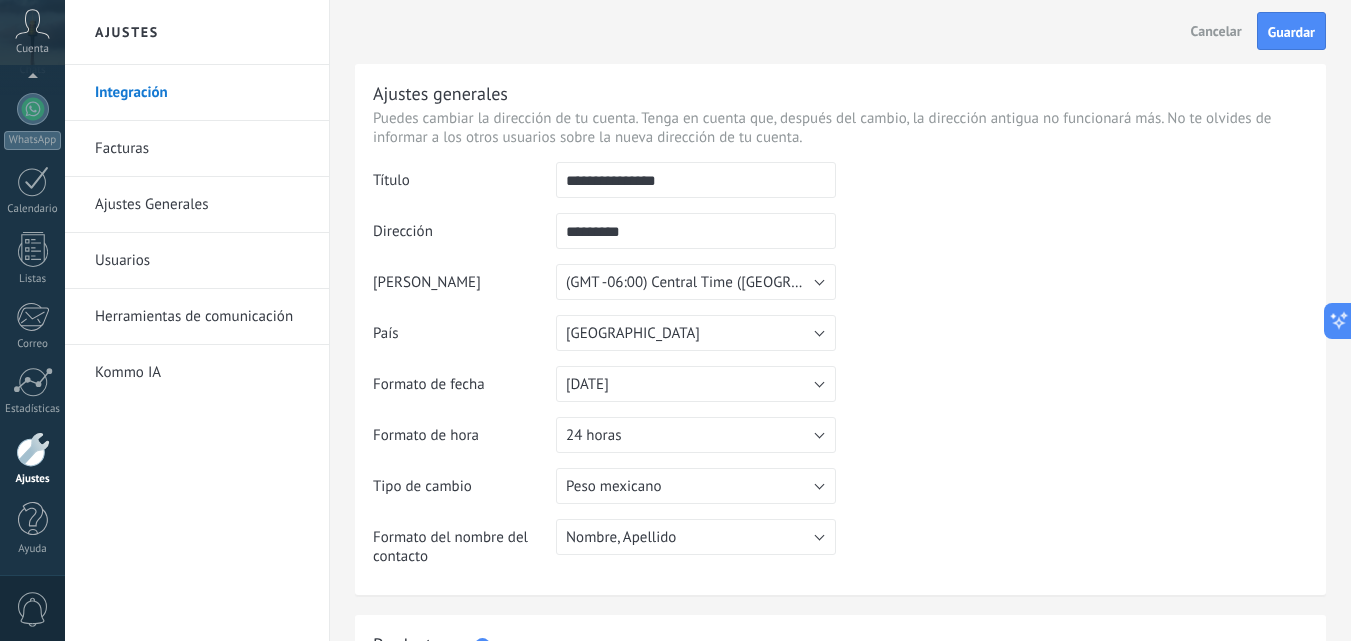 click on "Ajustes Generales" at bounding box center [202, 205] 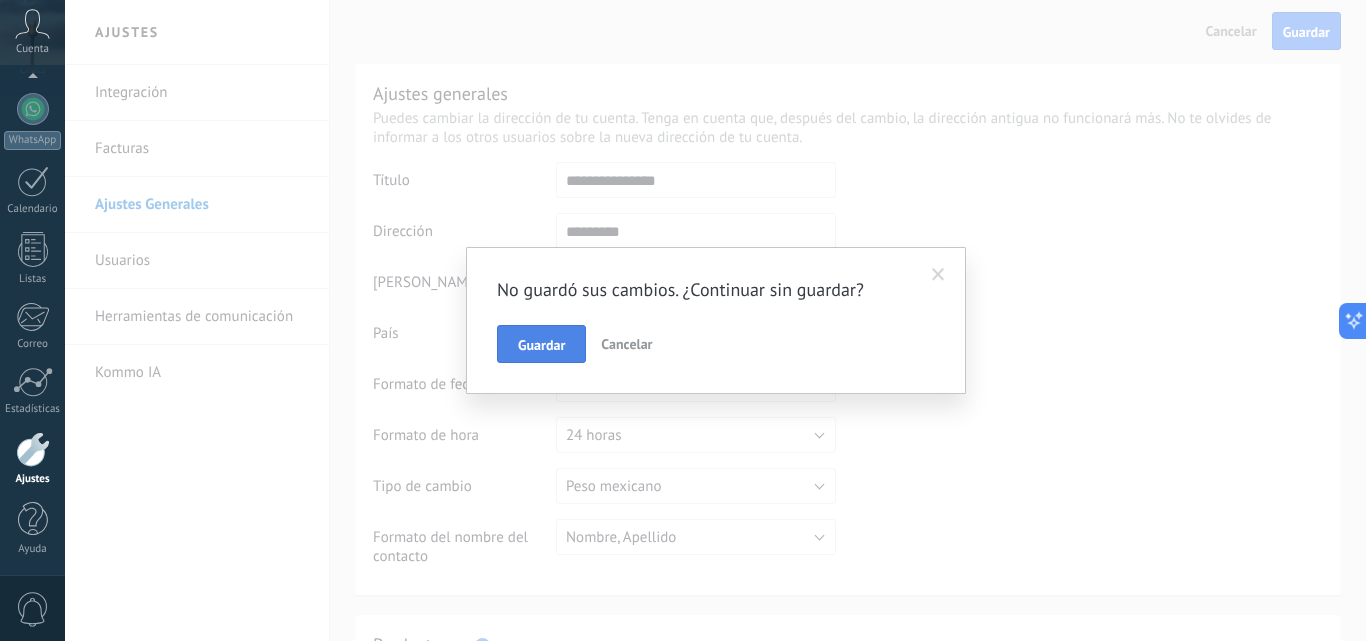 click on "Guardar" at bounding box center (541, 344) 